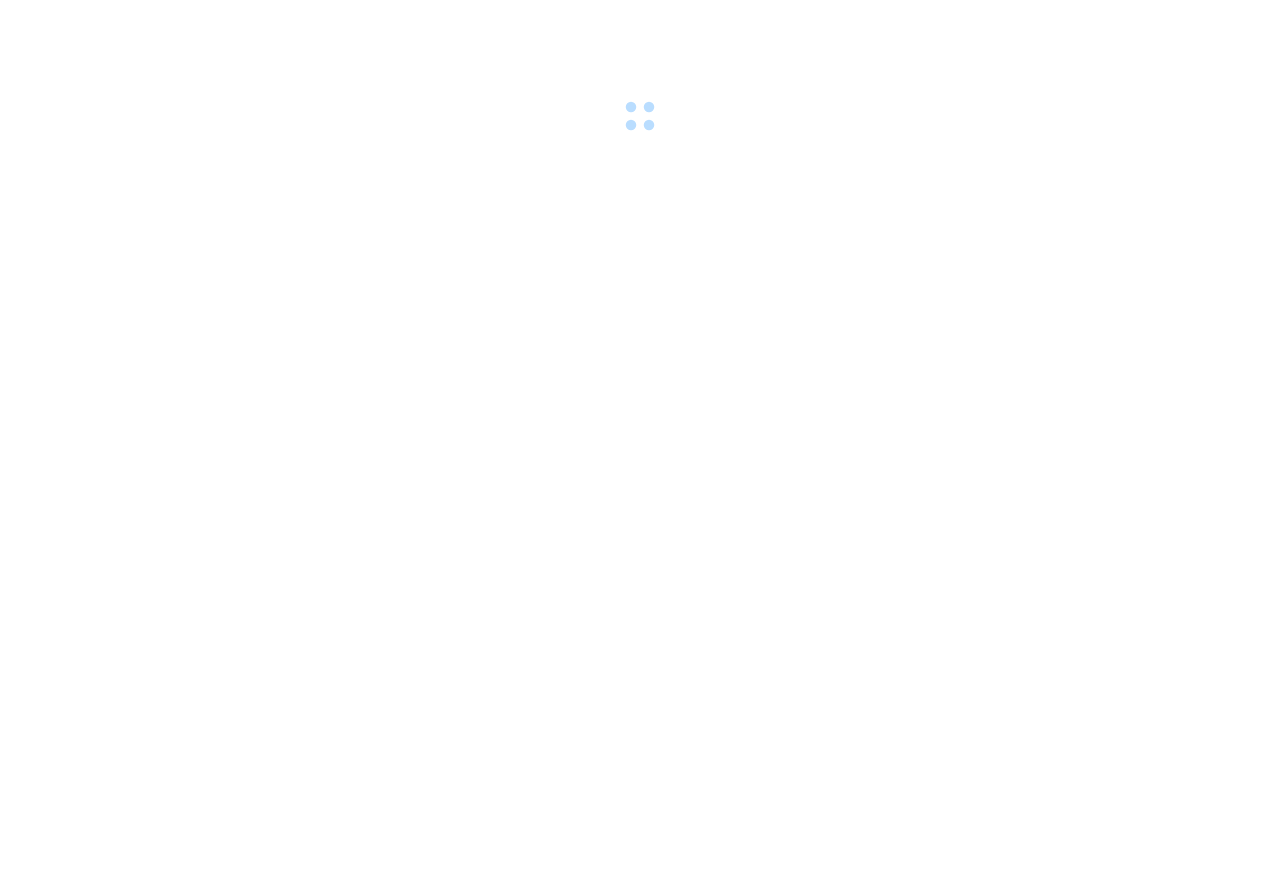 scroll, scrollTop: 0, scrollLeft: 0, axis: both 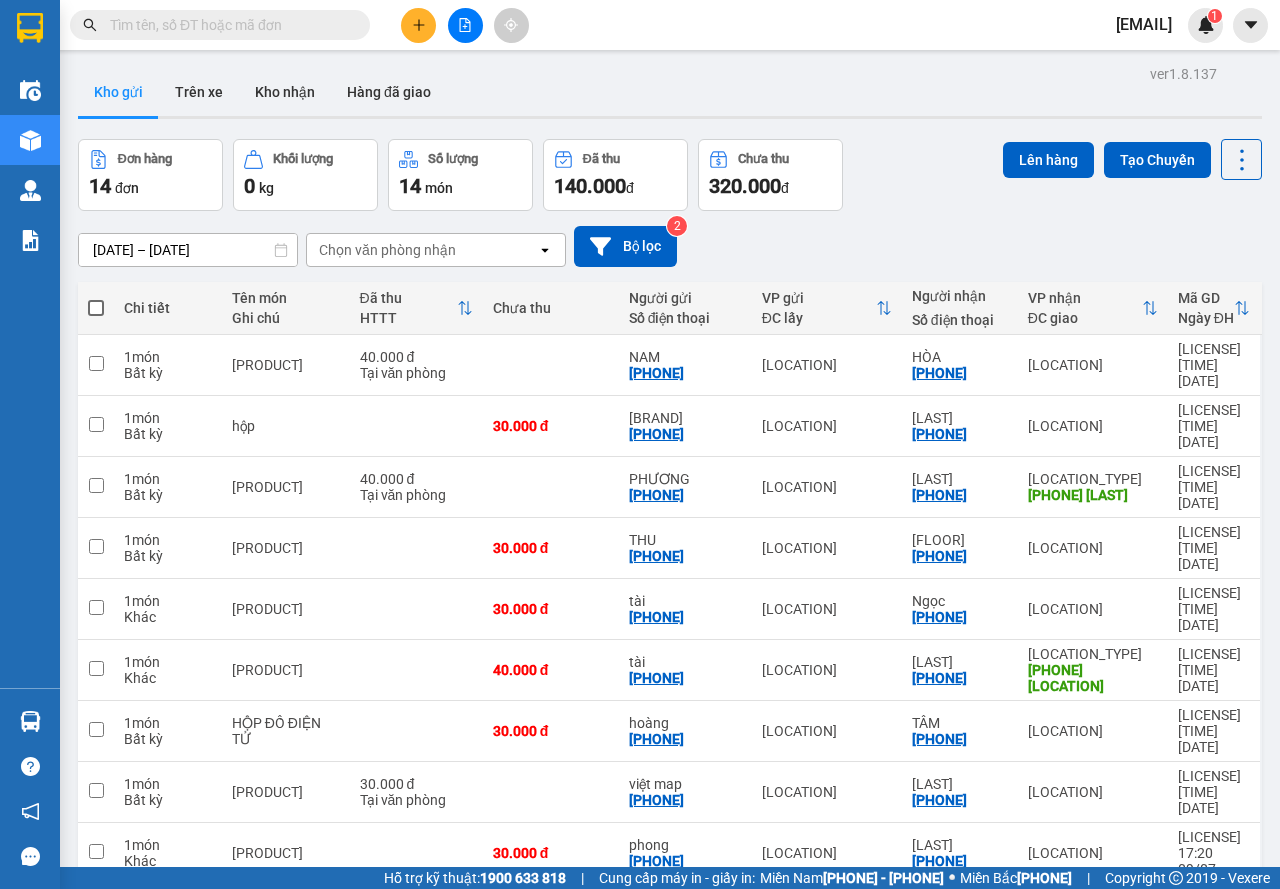 click on "[DATE] – [DATE] [DATE]" at bounding box center [670, 246] 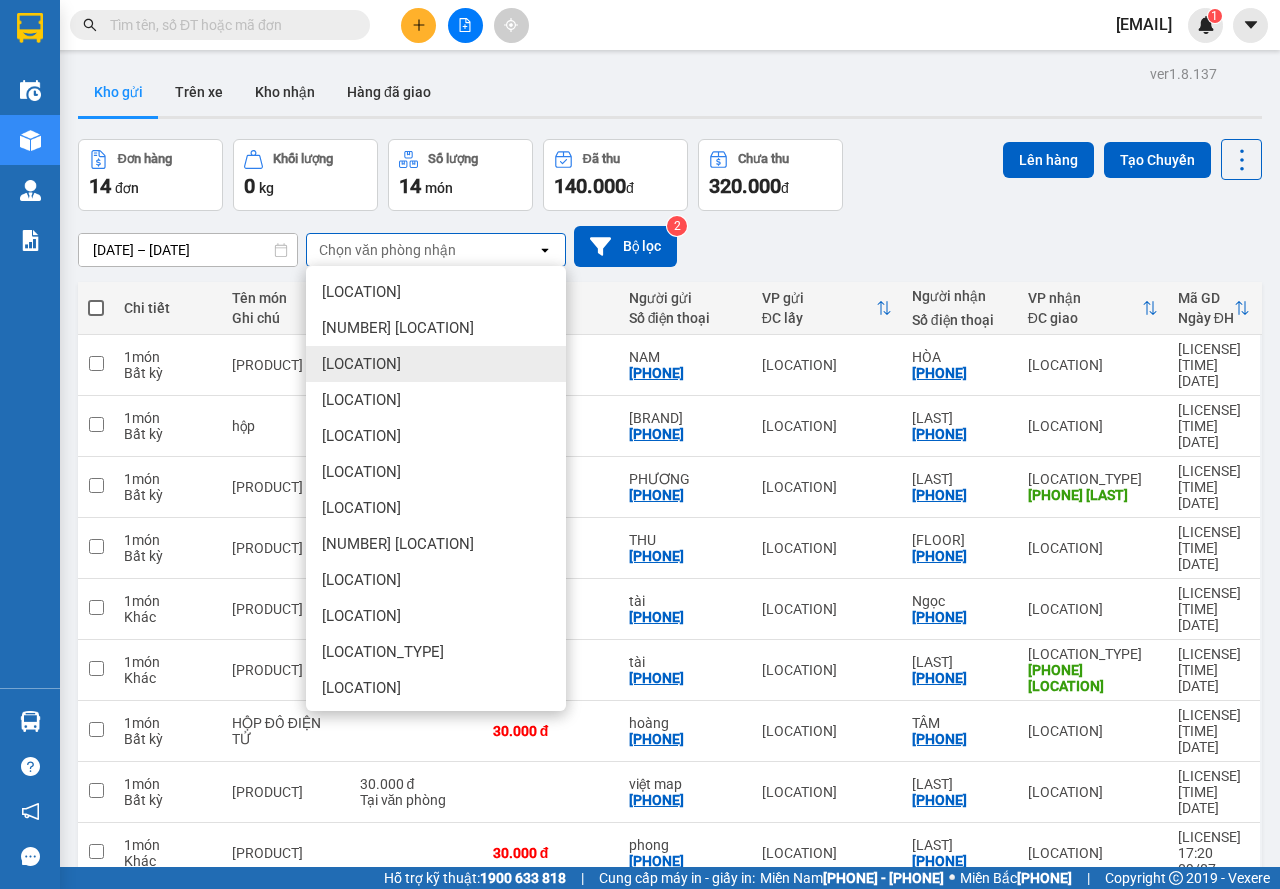 click on "[LOCATION]" at bounding box center (436, 364) 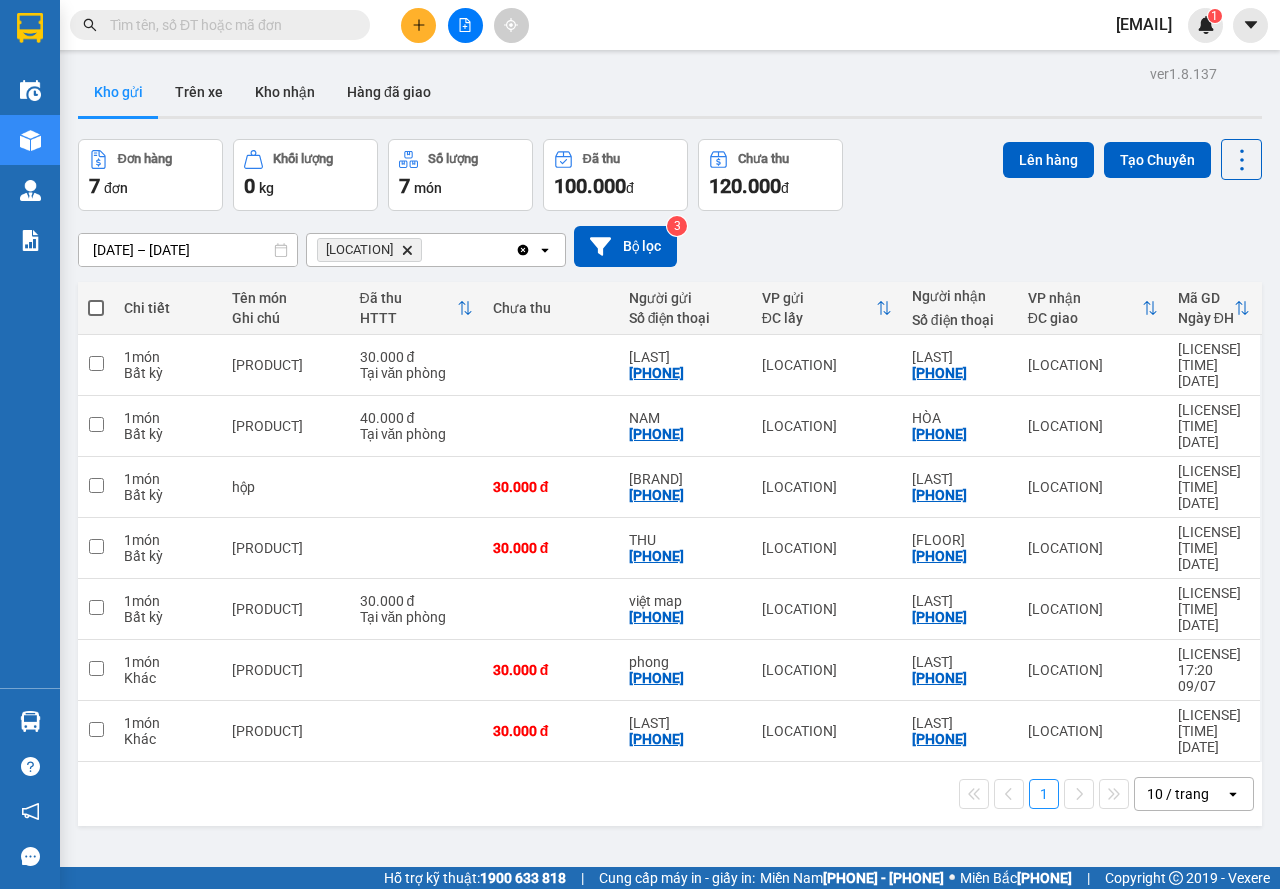 click at bounding box center (96, 308) 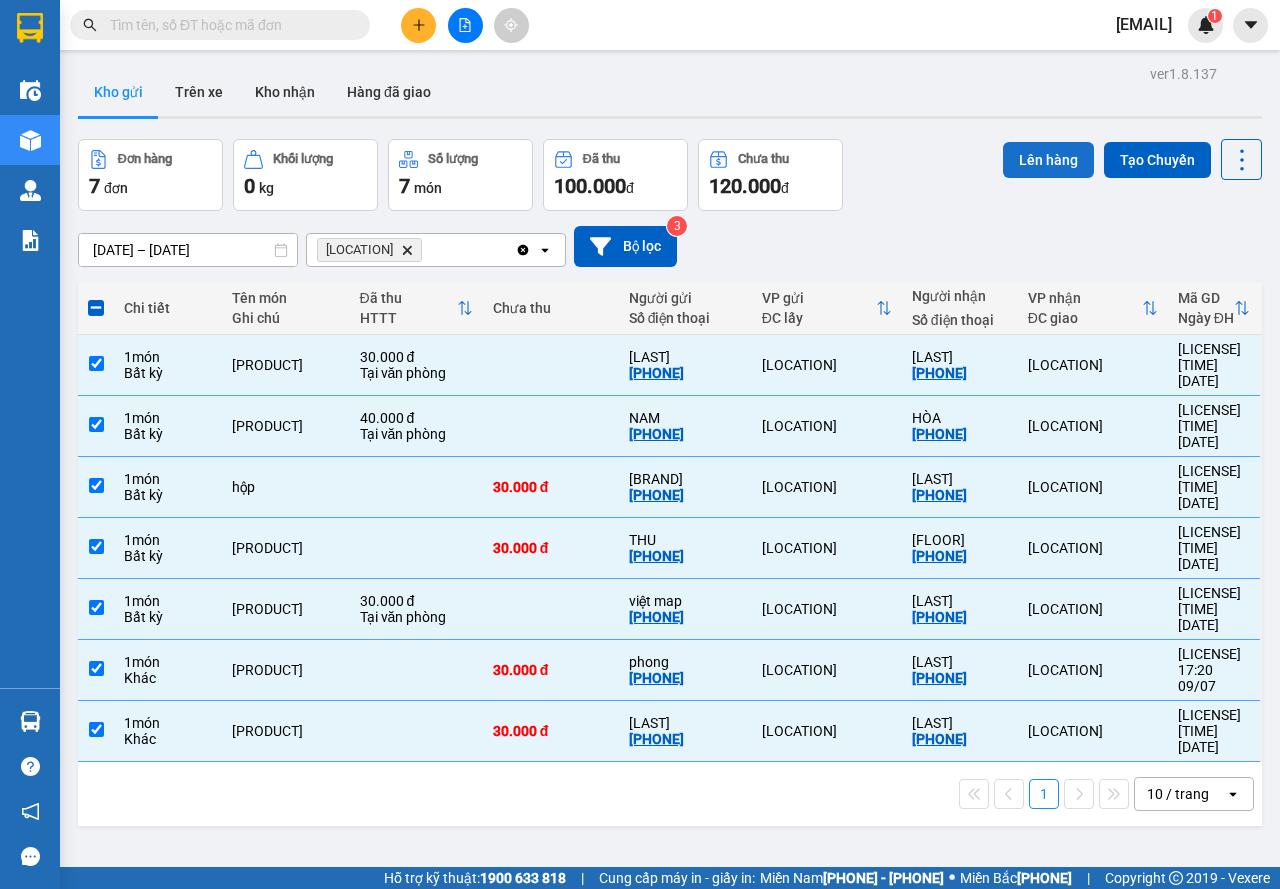 click on "Lên hàng" at bounding box center [1048, 160] 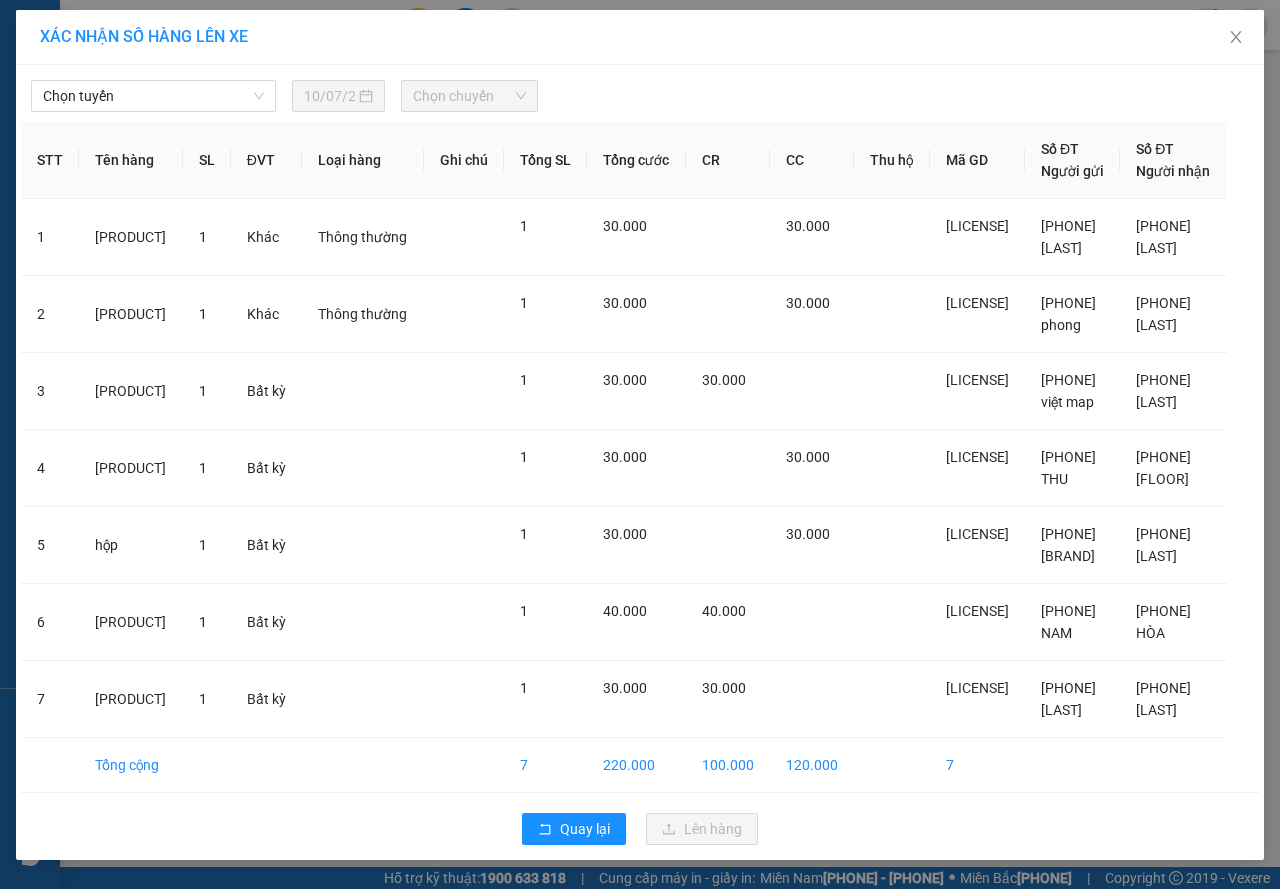 click on "Chọn tuyến" at bounding box center [153, 96] 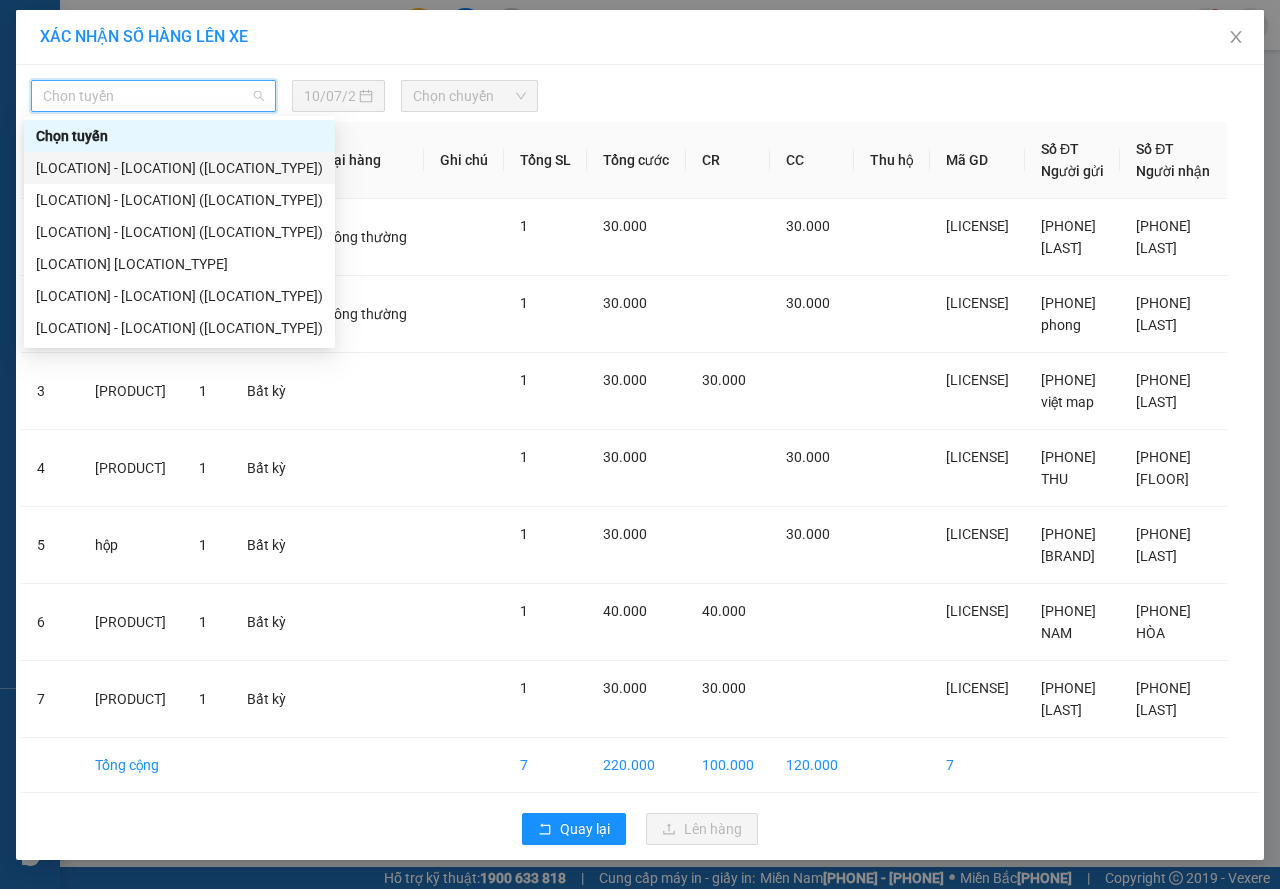 click on "[LOCATION] - [LOCATION] ([LOCATION_TYPE])" at bounding box center (179, 168) 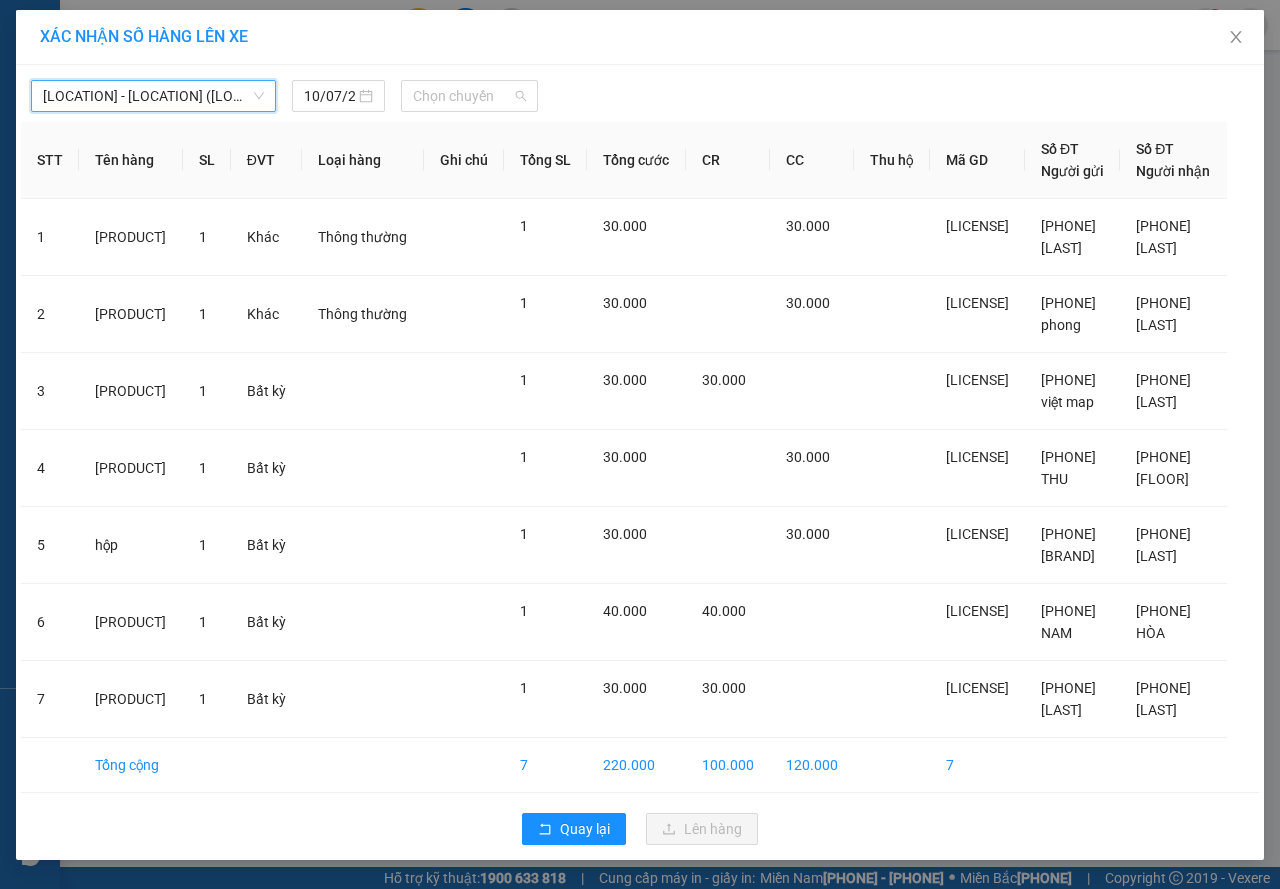 click on "Chọn chuyến" at bounding box center (469, 96) 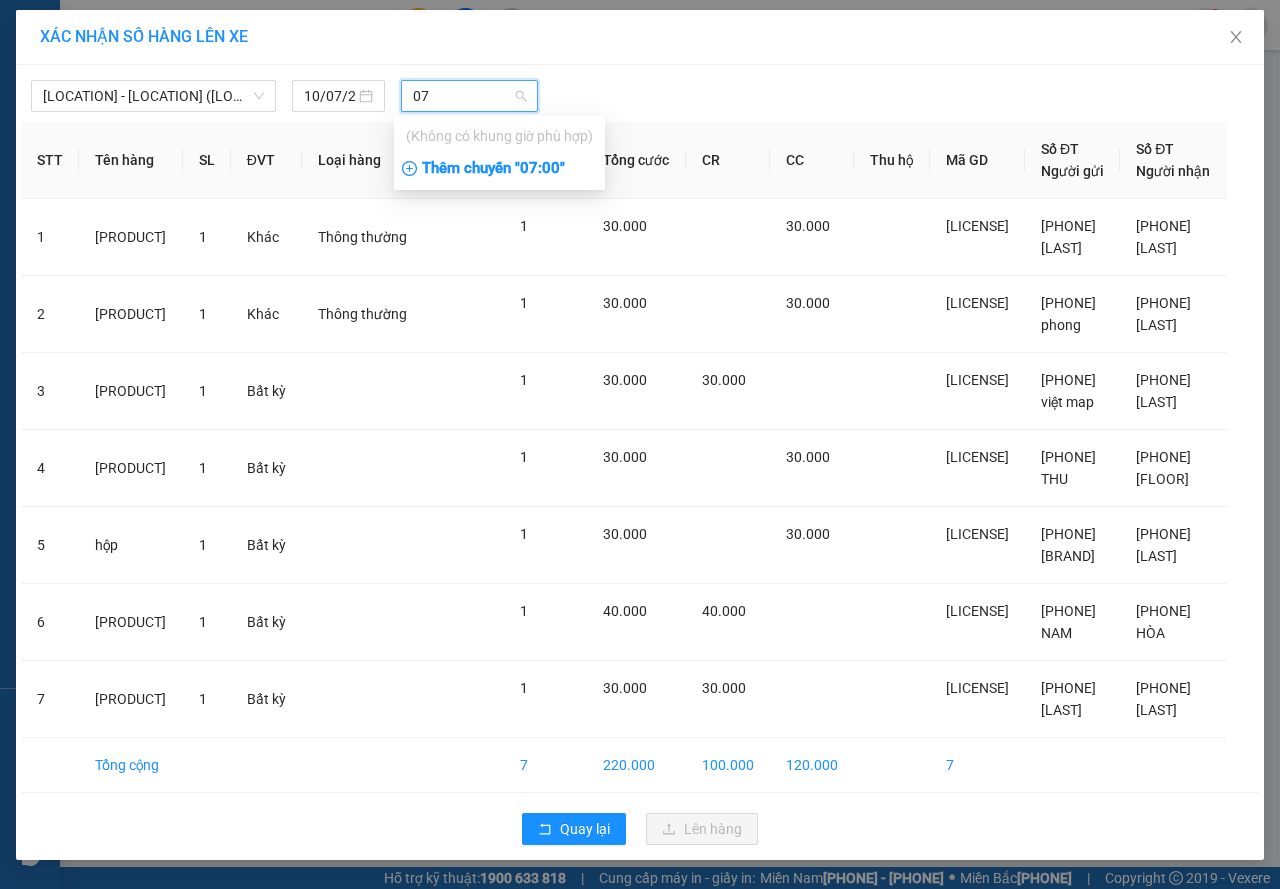 type on "07" 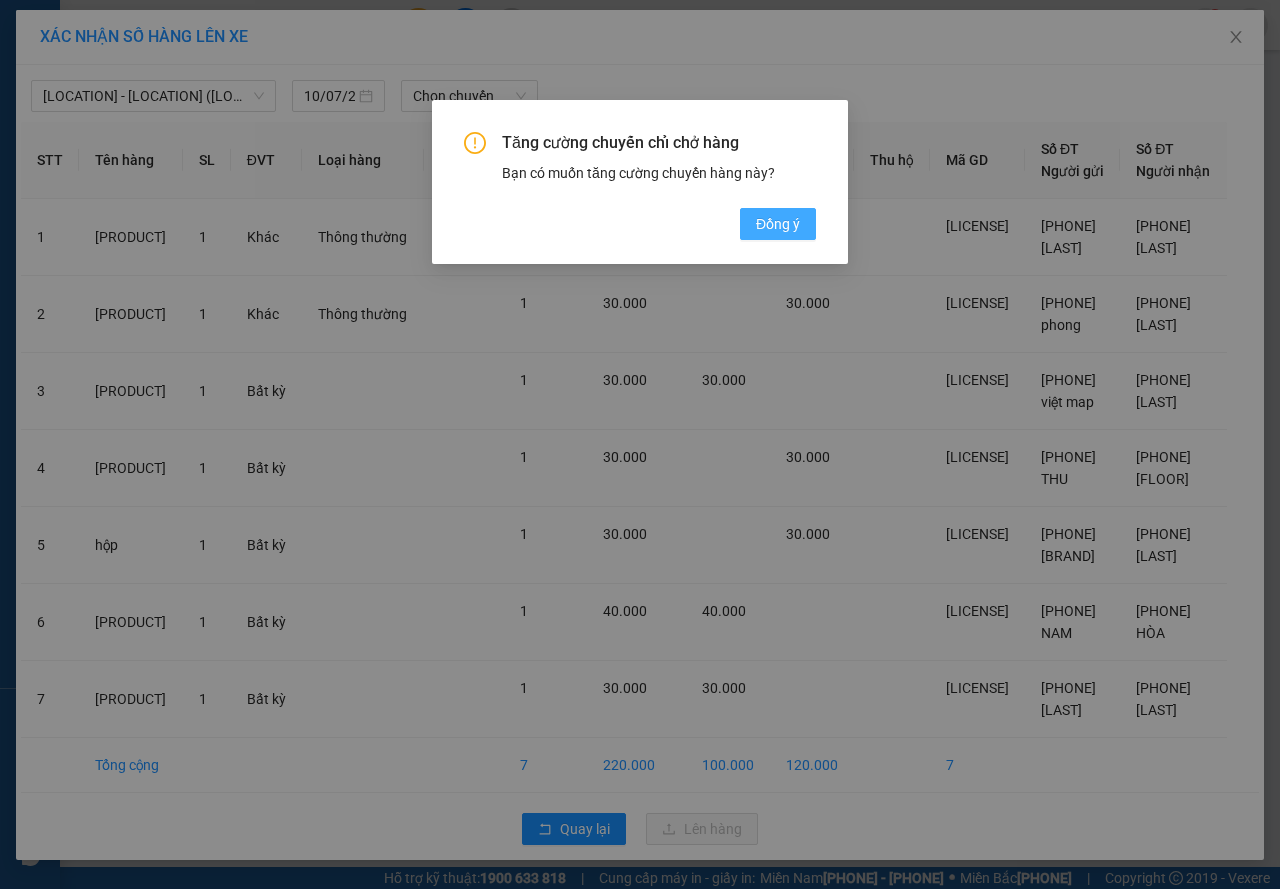 click on "Đồng ý" at bounding box center (778, 224) 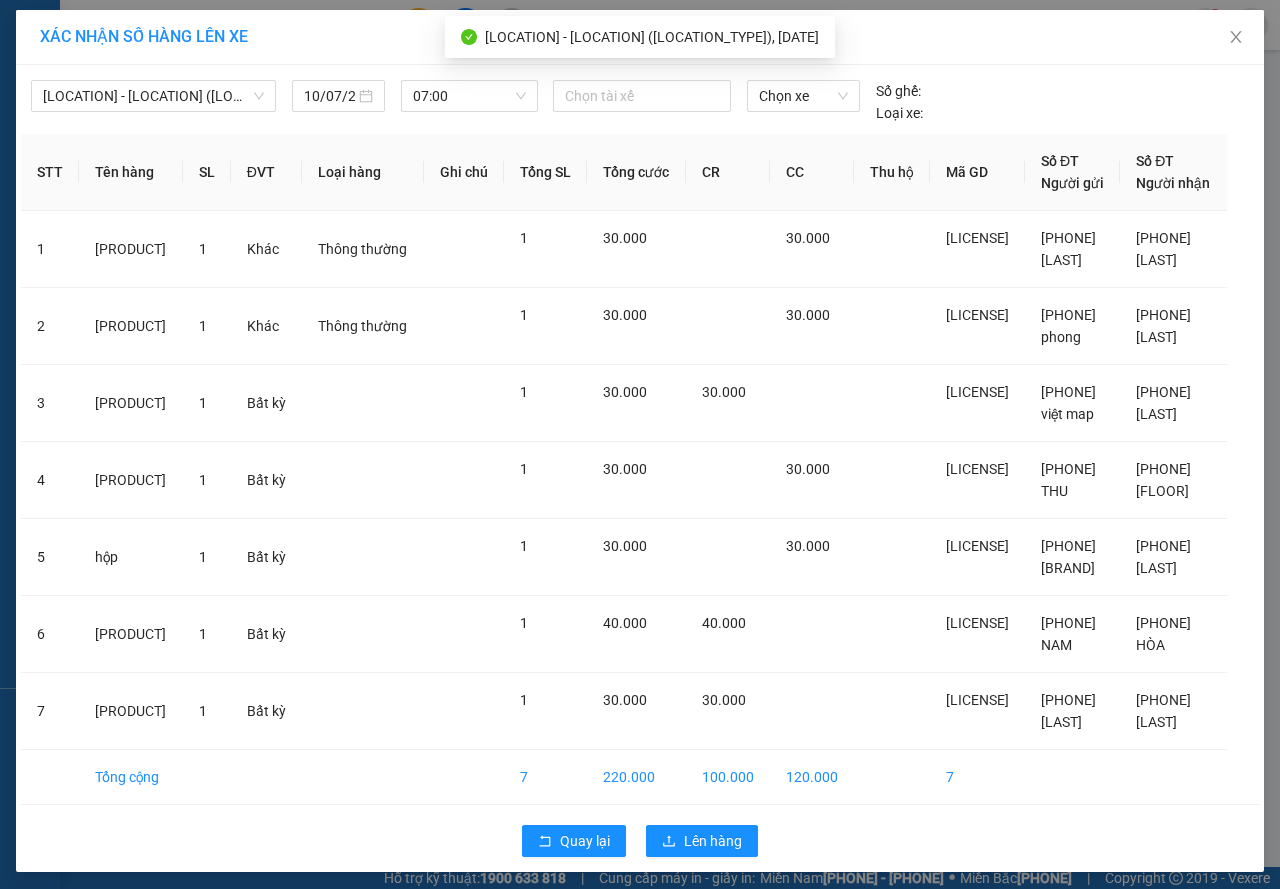 click at bounding box center (642, 96) 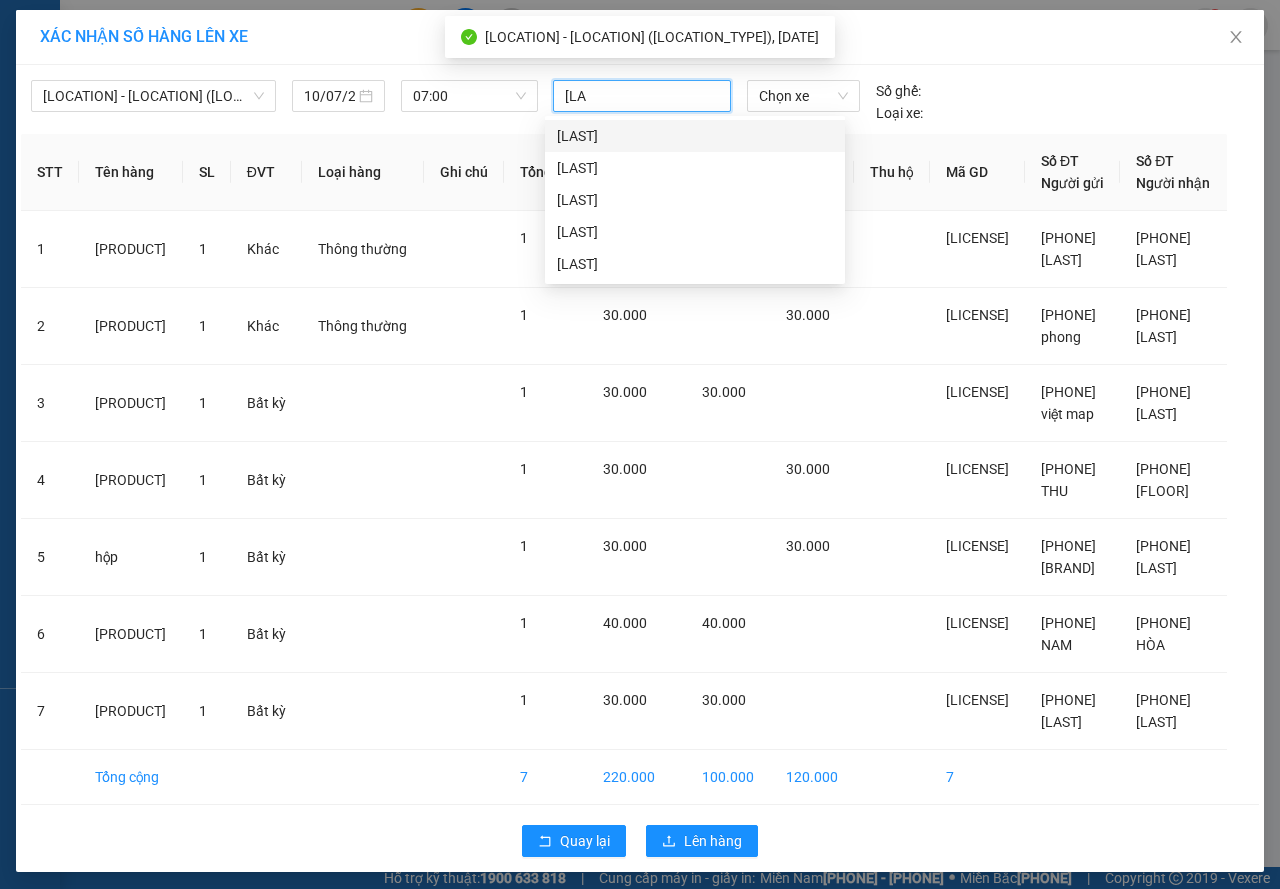 type on "[LAST]" 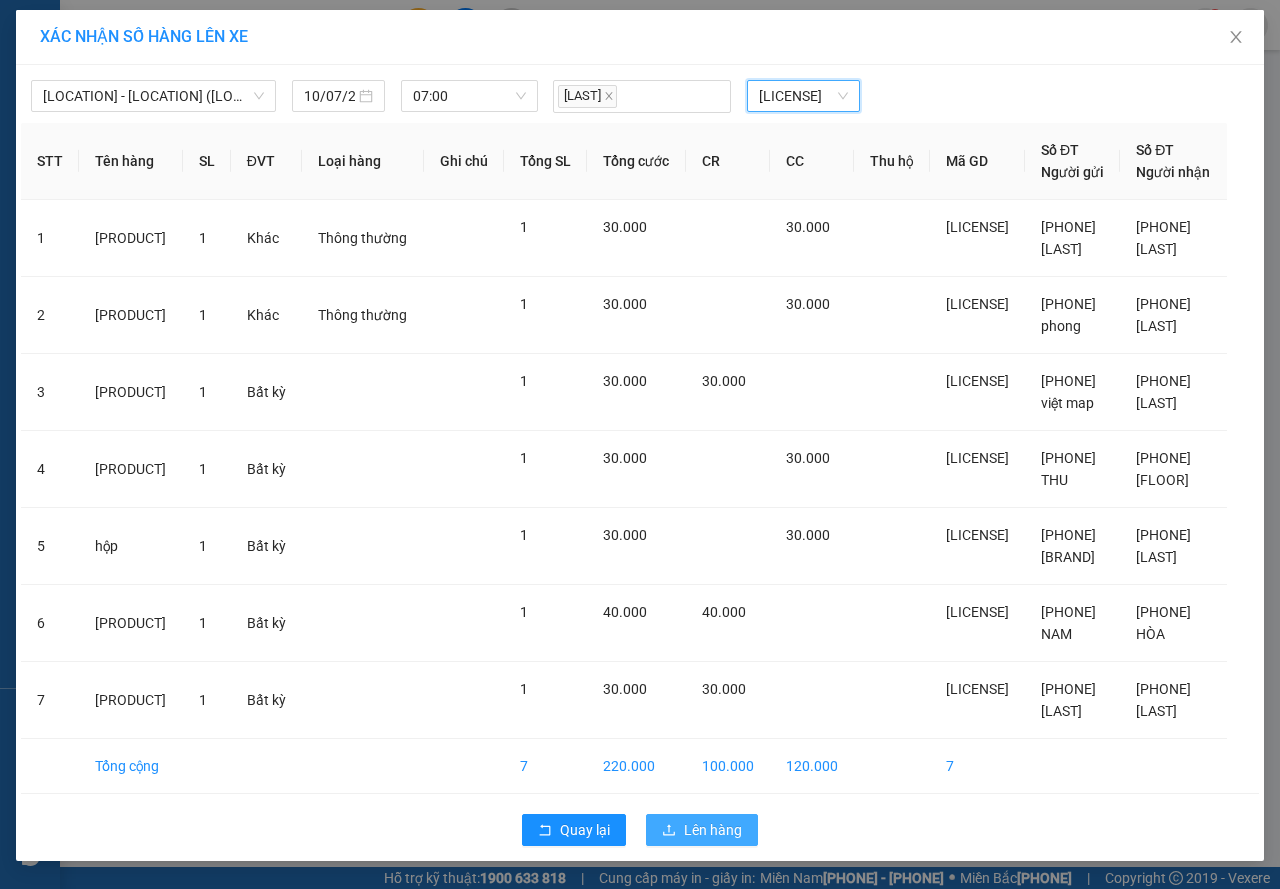 click on "Lên hàng" at bounding box center (585, 830) 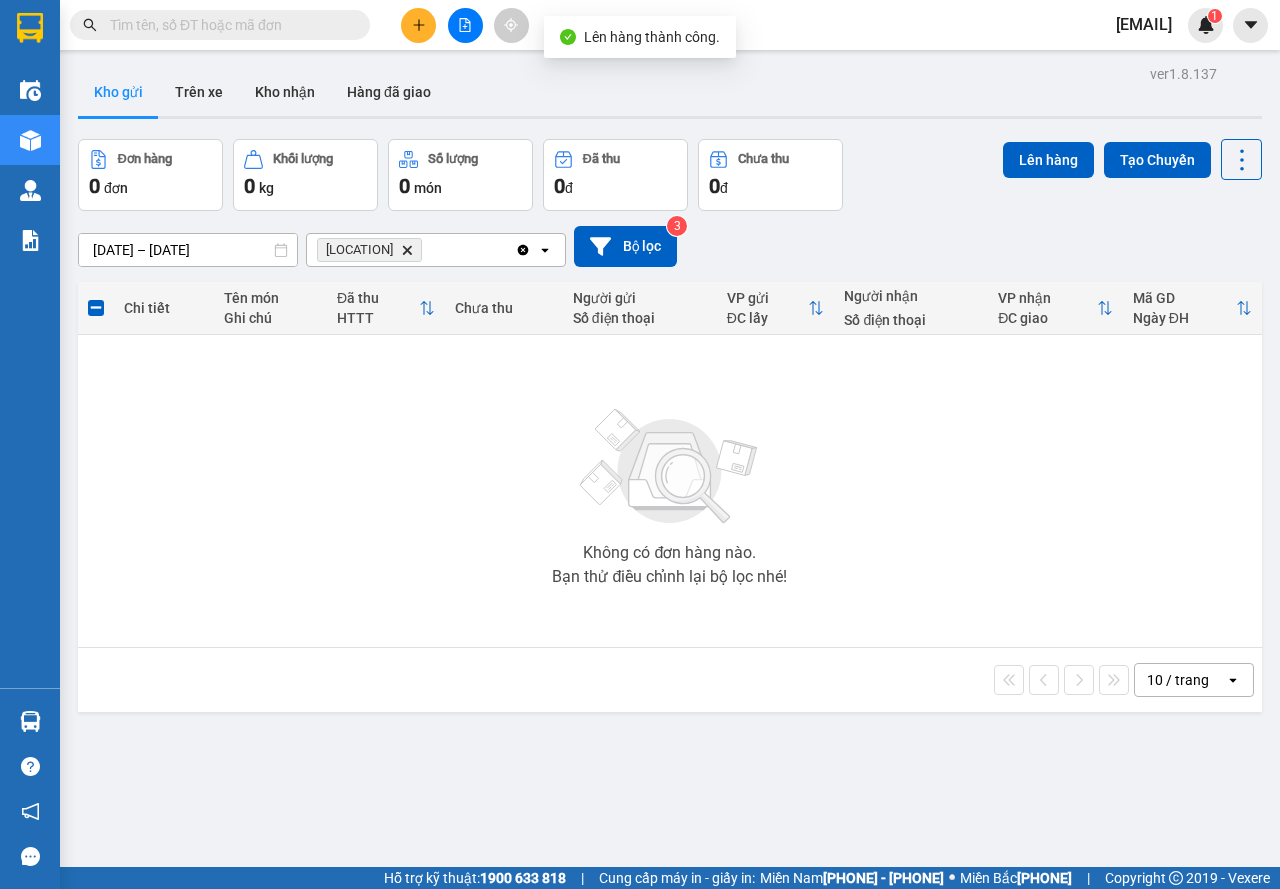 click on "Delete" at bounding box center [407, 250] 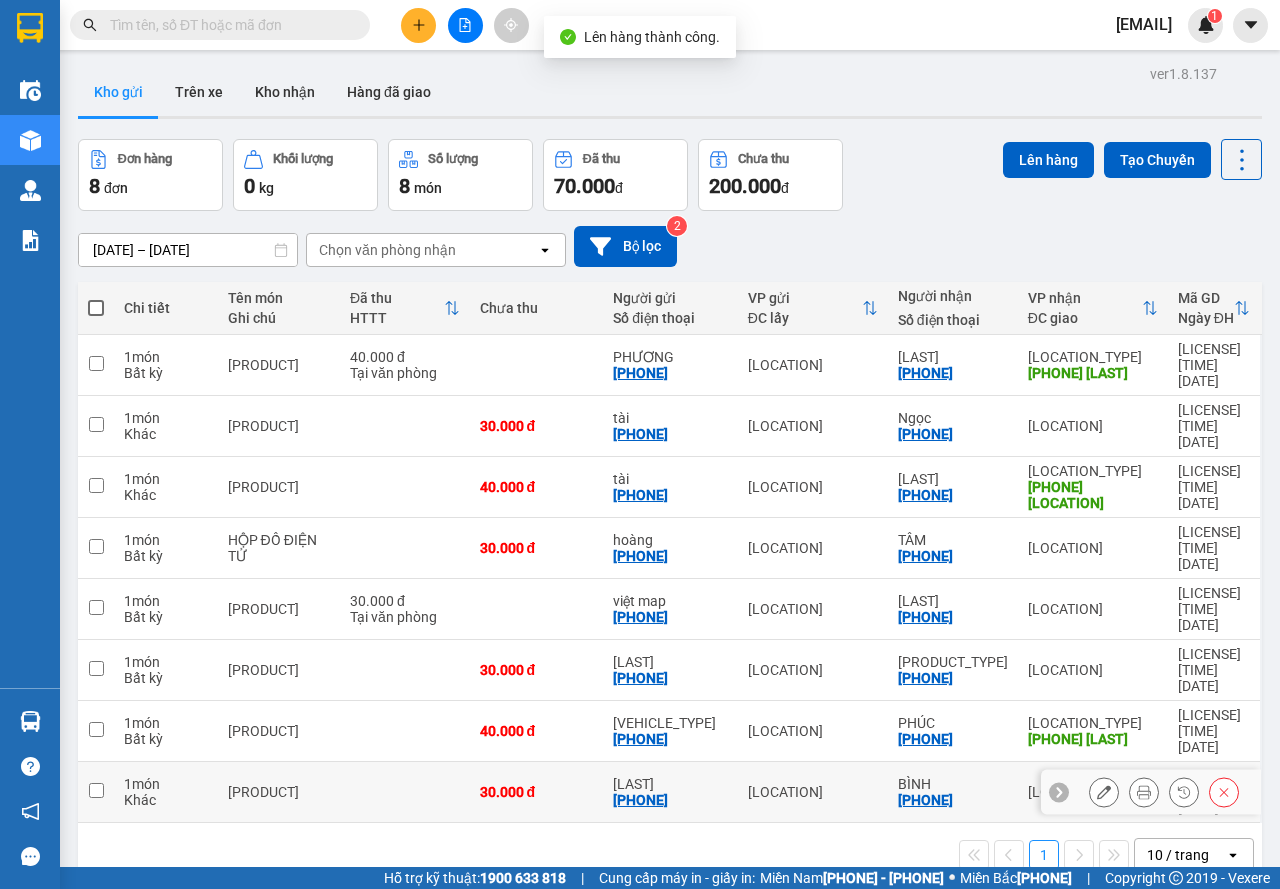 click on "[LOCATION]" at bounding box center (166, 784) 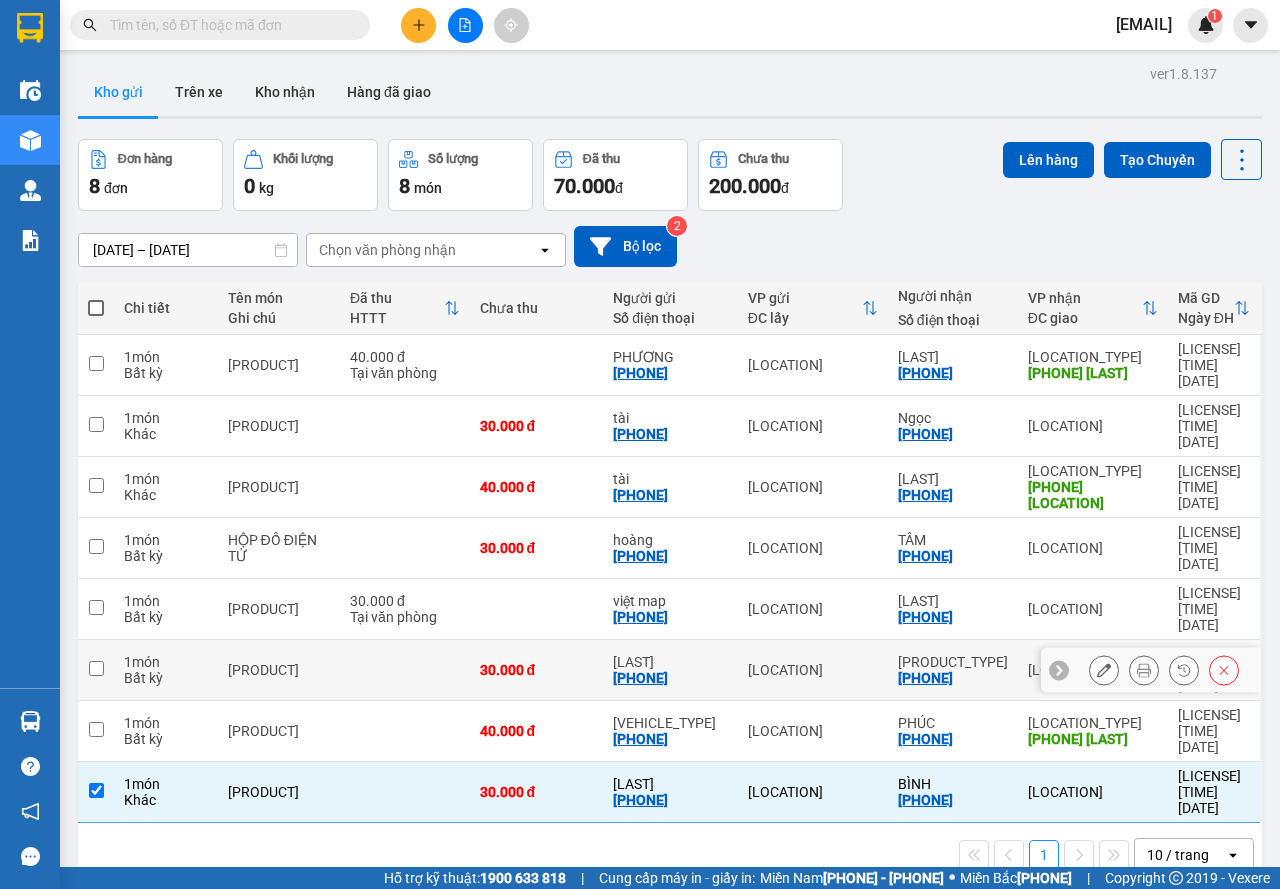 click on "[LOCATION]" at bounding box center (813, 670) 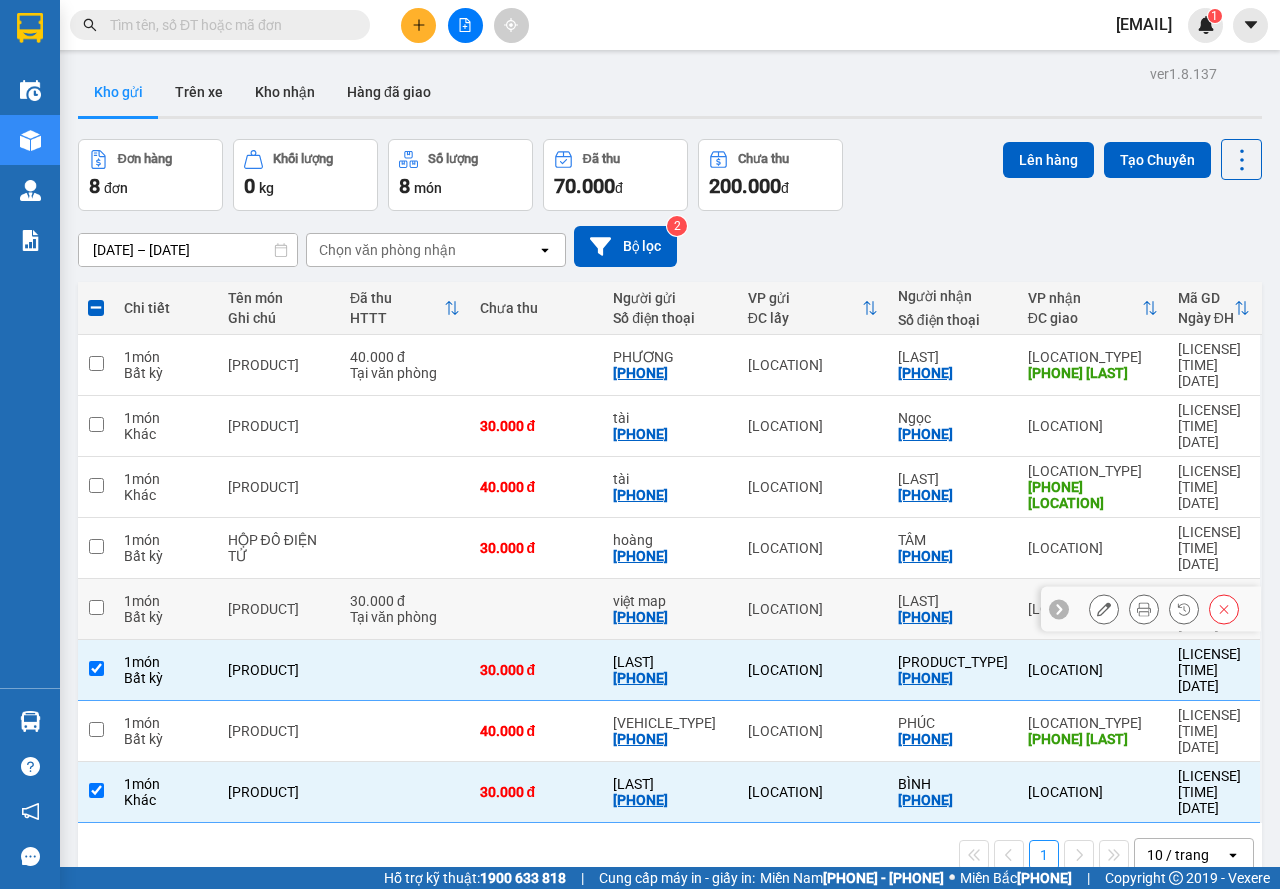 click on "[LOCATION]" at bounding box center (813, 609) 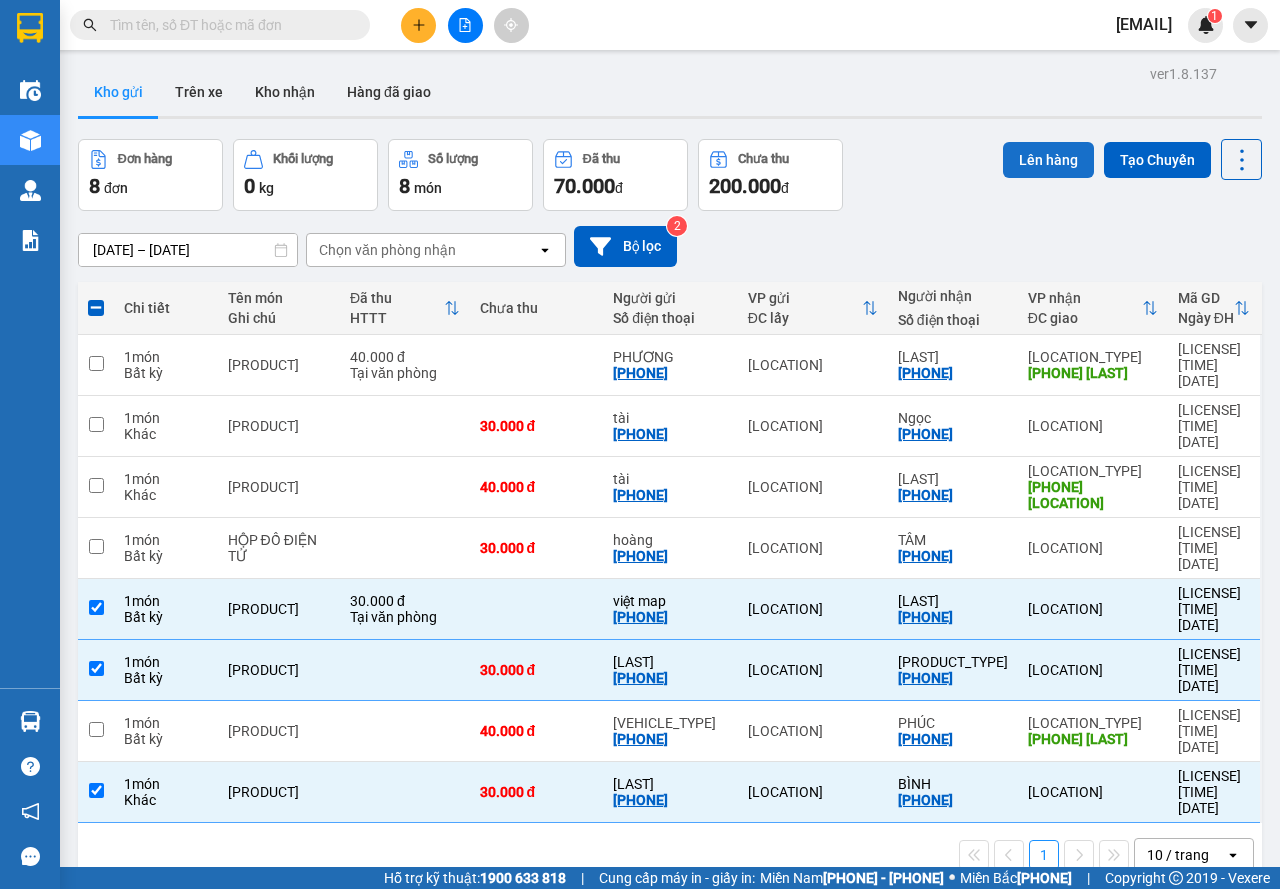 click on "Lên hàng" at bounding box center (1048, 160) 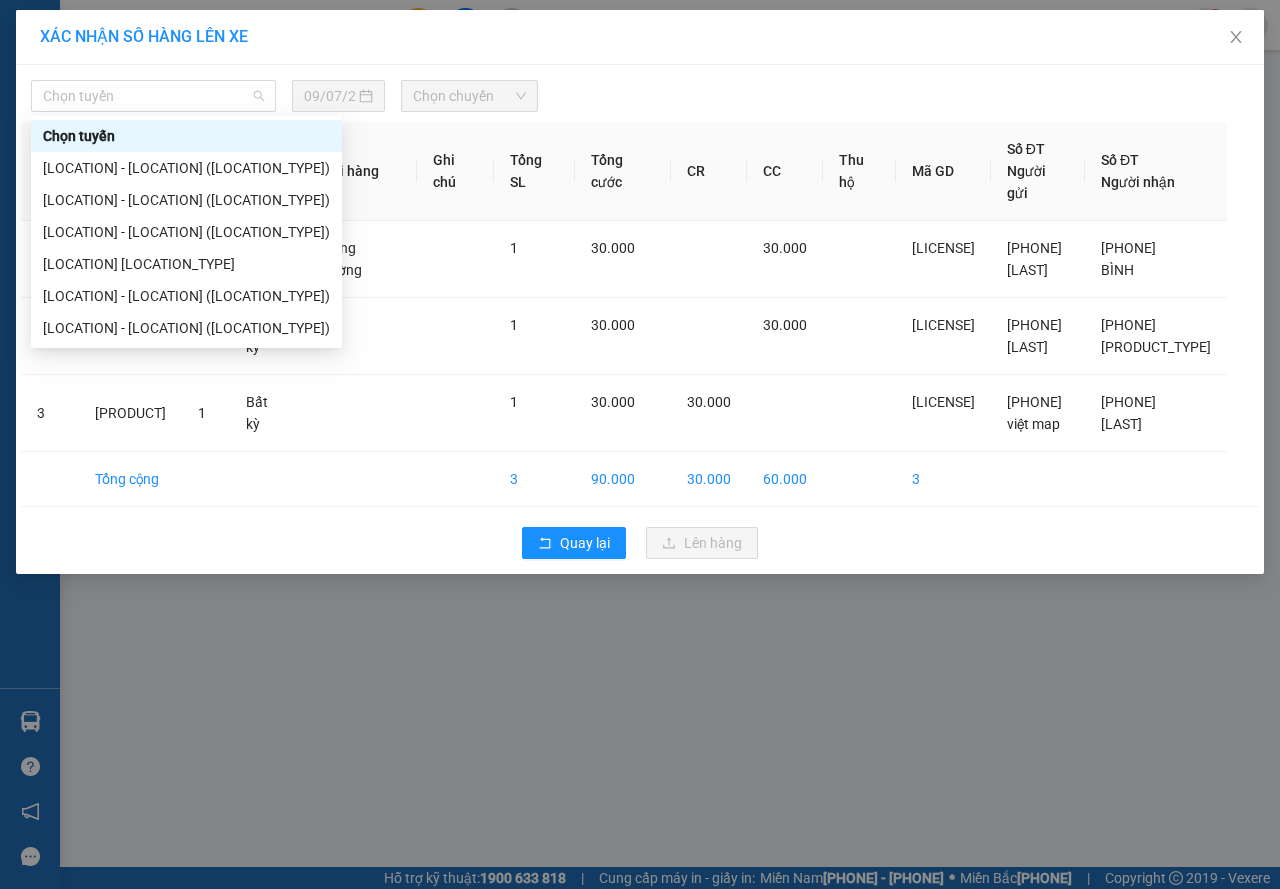 click on "Chọn tuyến" at bounding box center (153, 96) 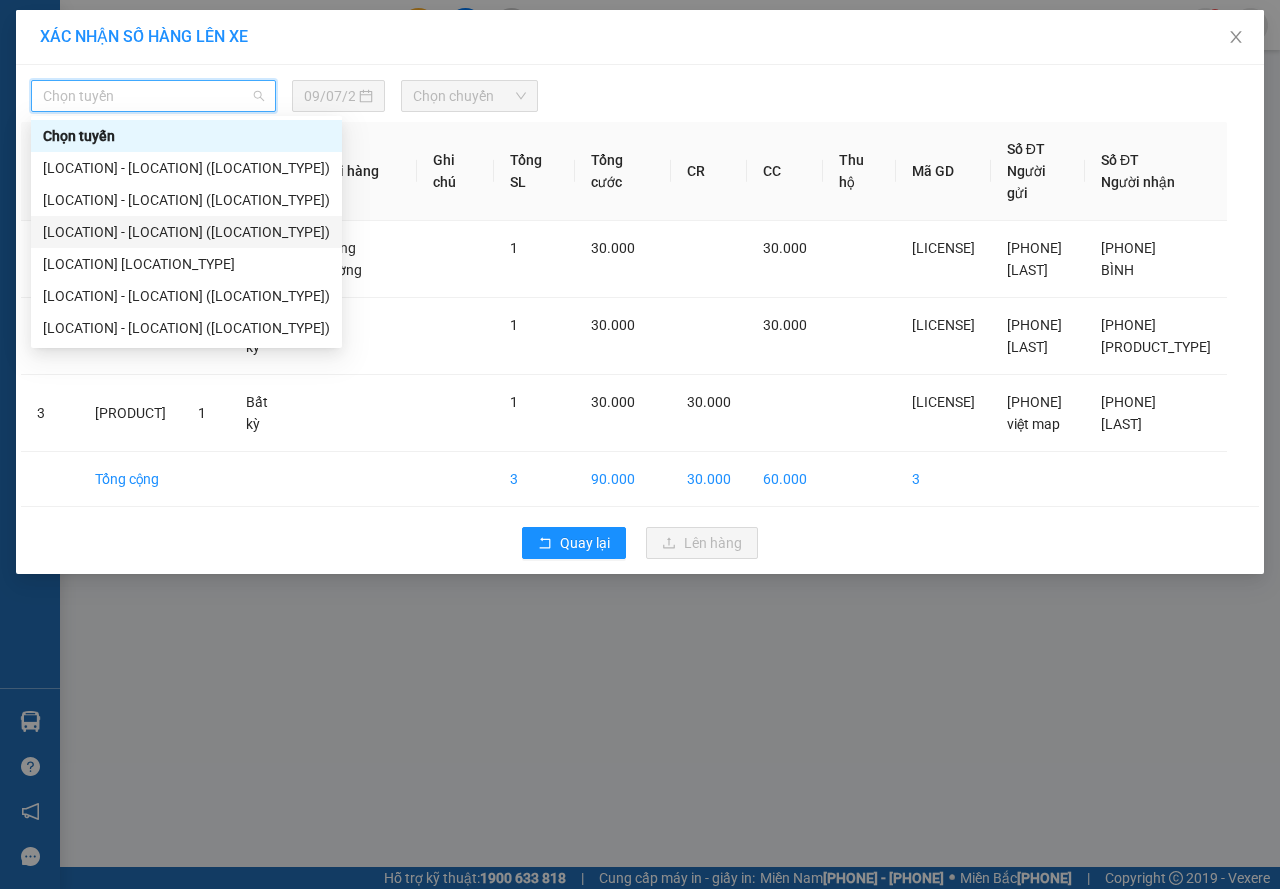 click on "[LOCATION] - [LOCATION] ([LOCATION_TYPE])" at bounding box center (186, 232) 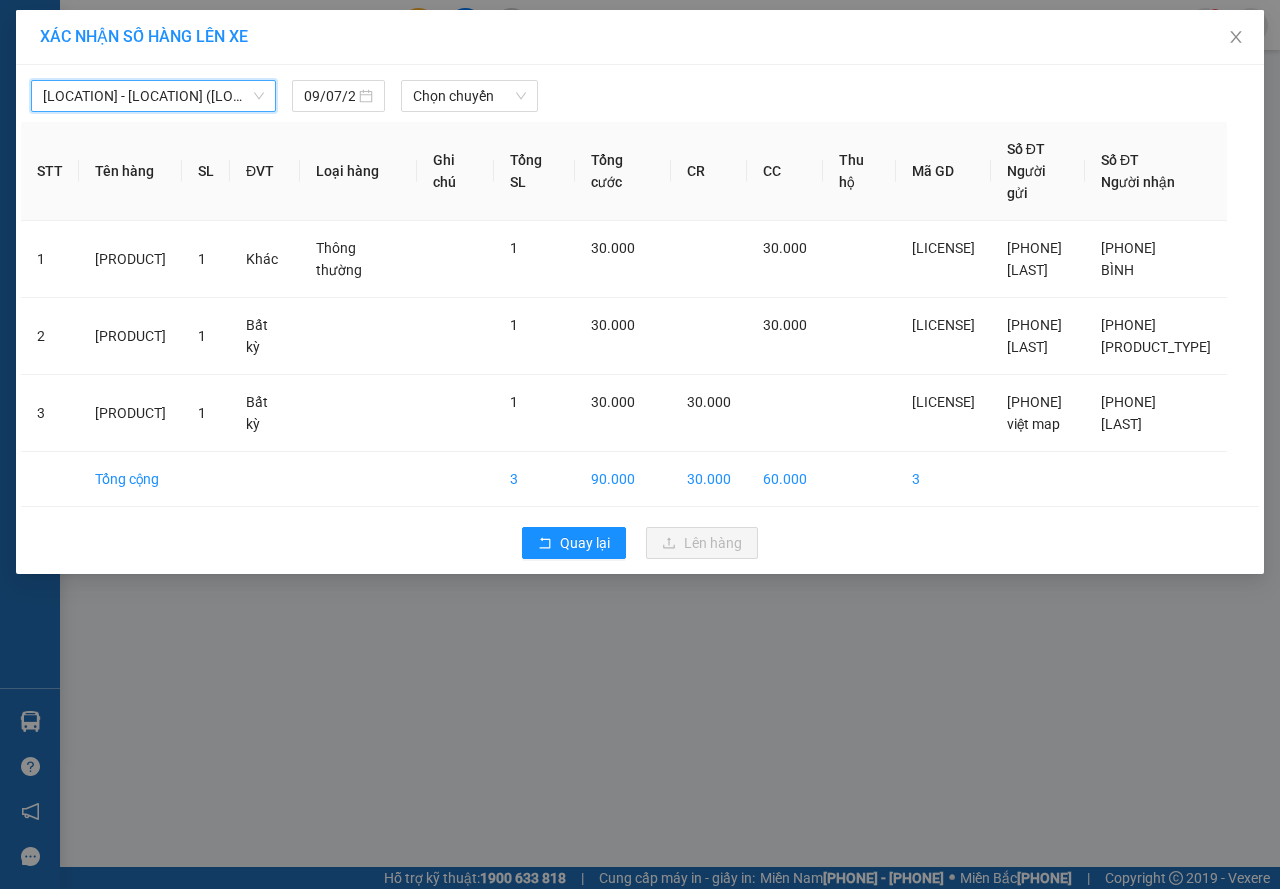 click on "[LOCATION] [LOCATION] [DATE]" at bounding box center [640, 91] 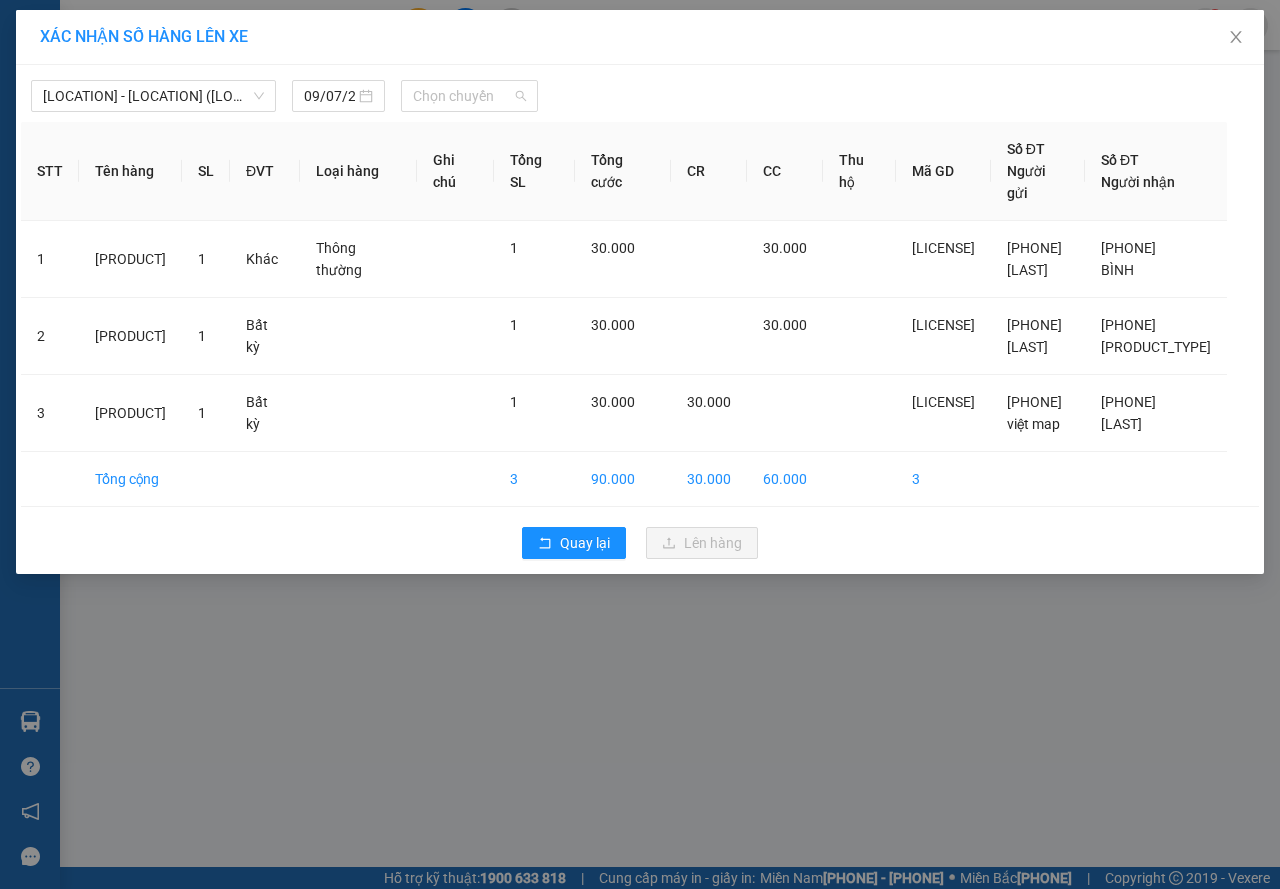 click on "Chọn chuyến" at bounding box center [469, 96] 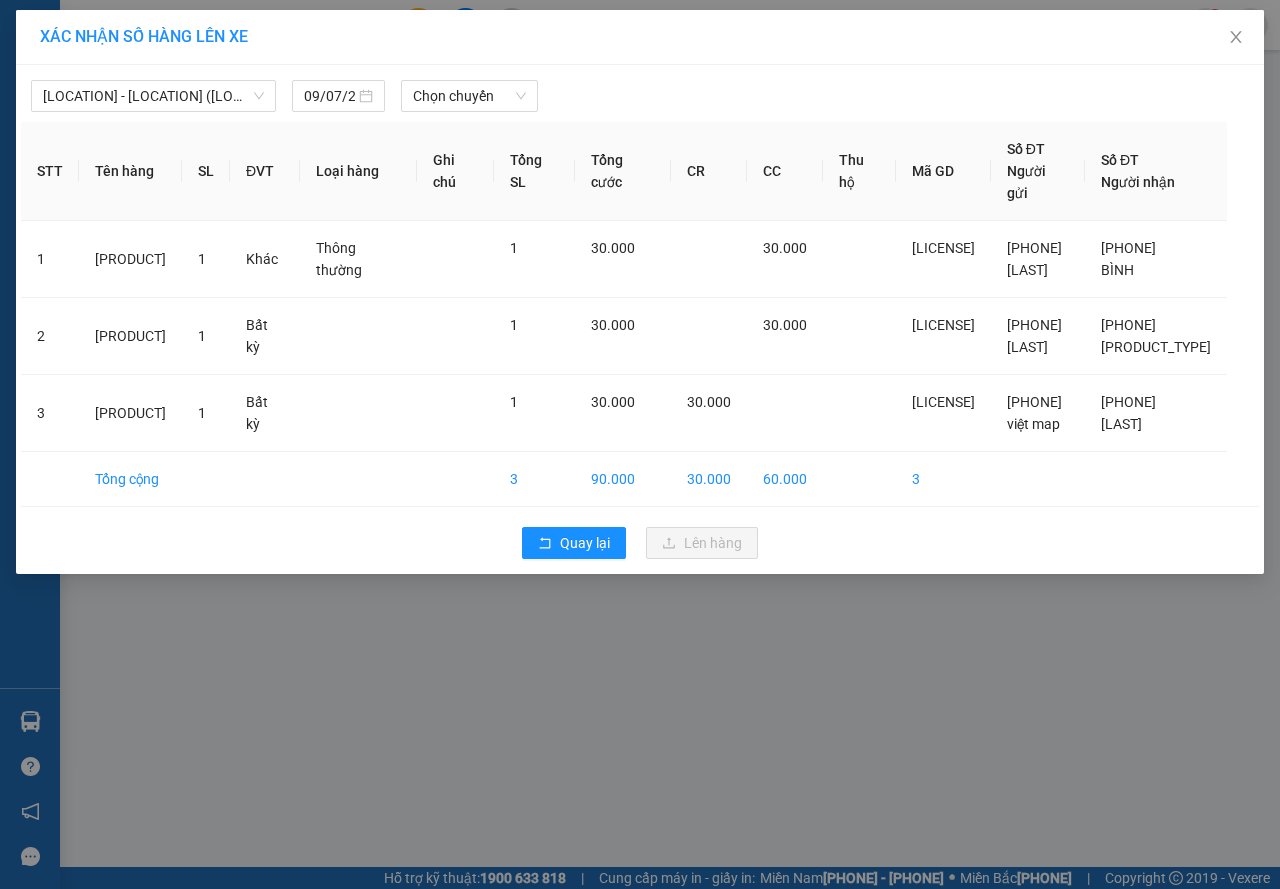 click on "09/07/2025" at bounding box center (338, 96) 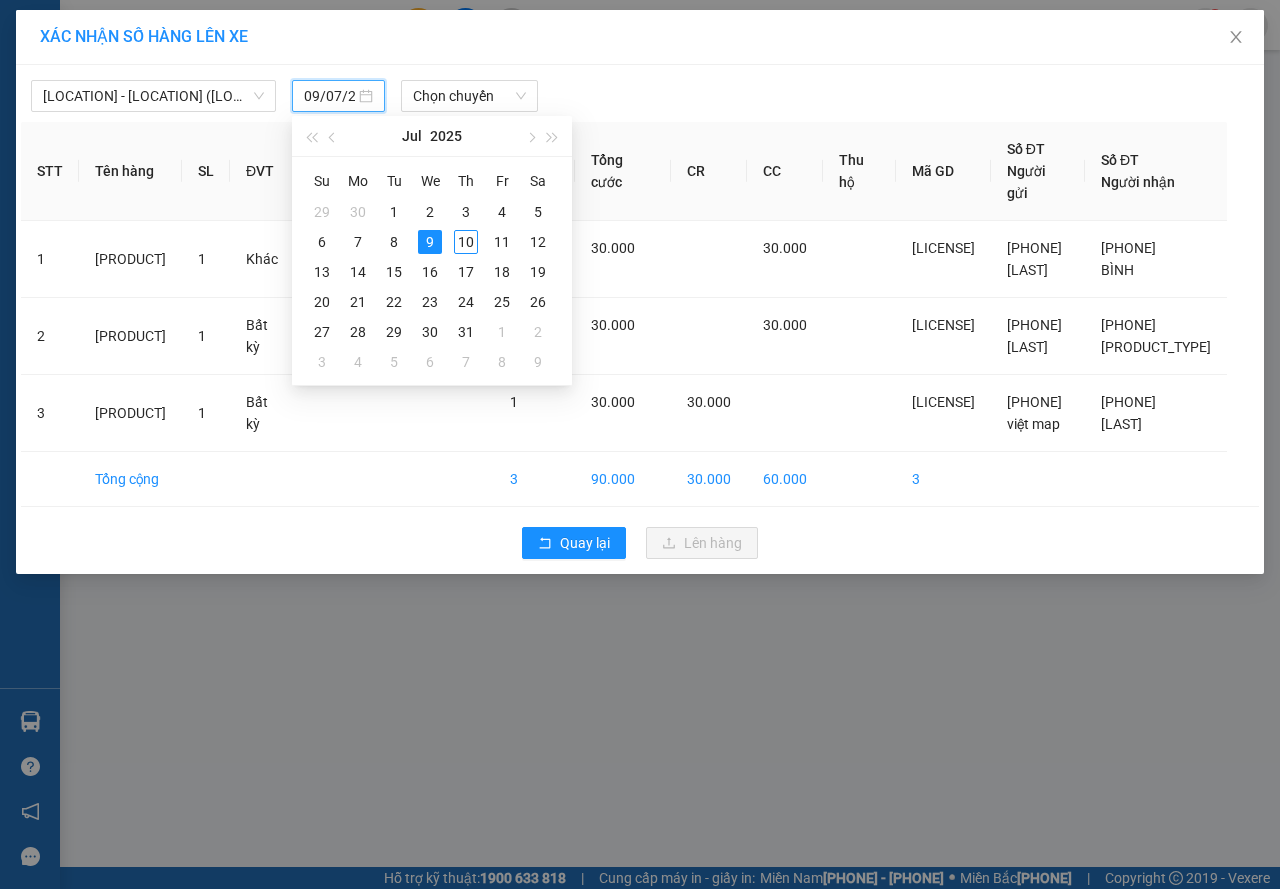 click on "[LOCATION] [LOCATION] [DATE] [PRODUCT] [PRICE] [PHONE] [LAST] [PHONE] [LOCATION] [PRODUCT] [PRICE] [PHONE] [LAST] [PHONE] [LOCATION] [PRODUCT] [PRICE] [PHONE] [LOCATION] [PHONE] [LAST]" at bounding box center (640, 319) 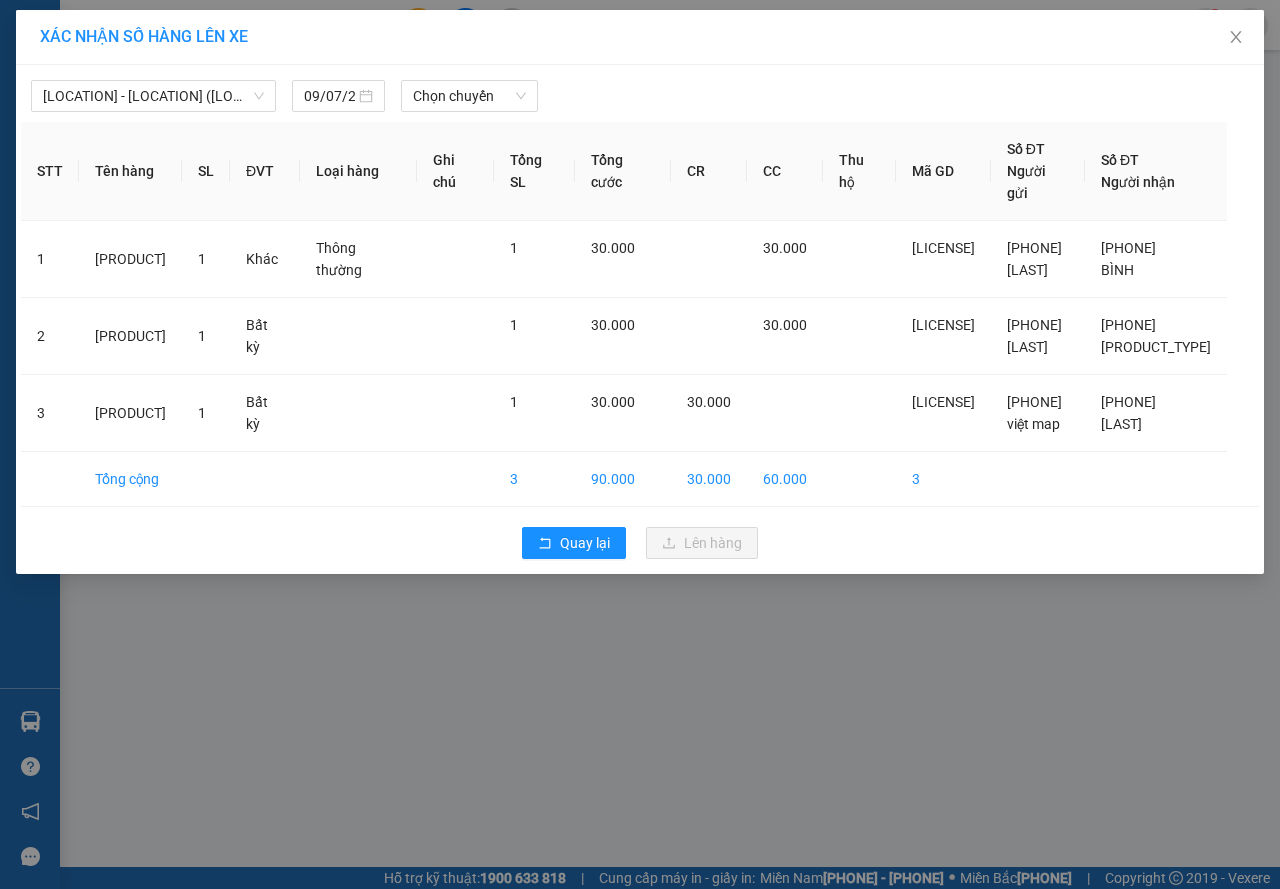 click on "09/07/2025" at bounding box center [329, 96] 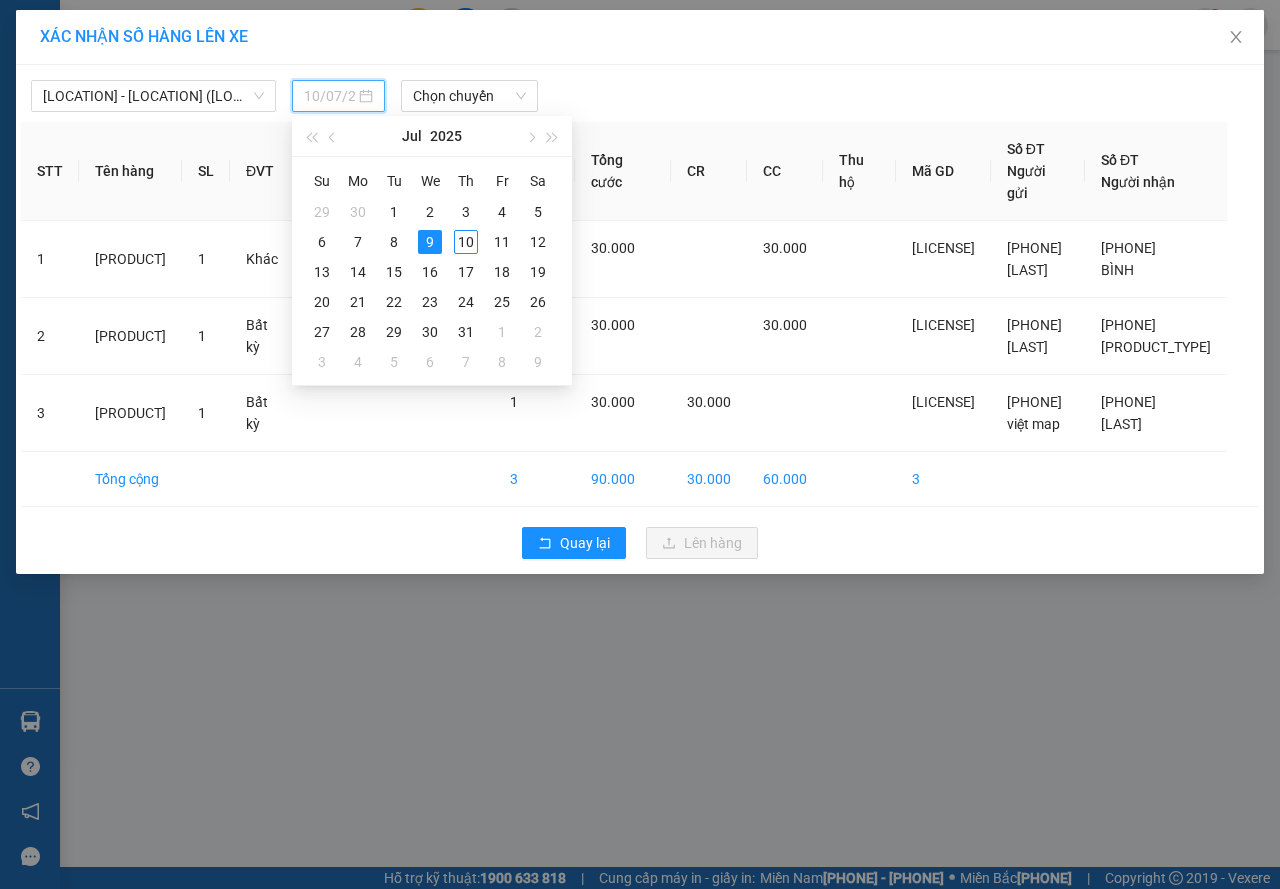 click on "10" at bounding box center [466, 242] 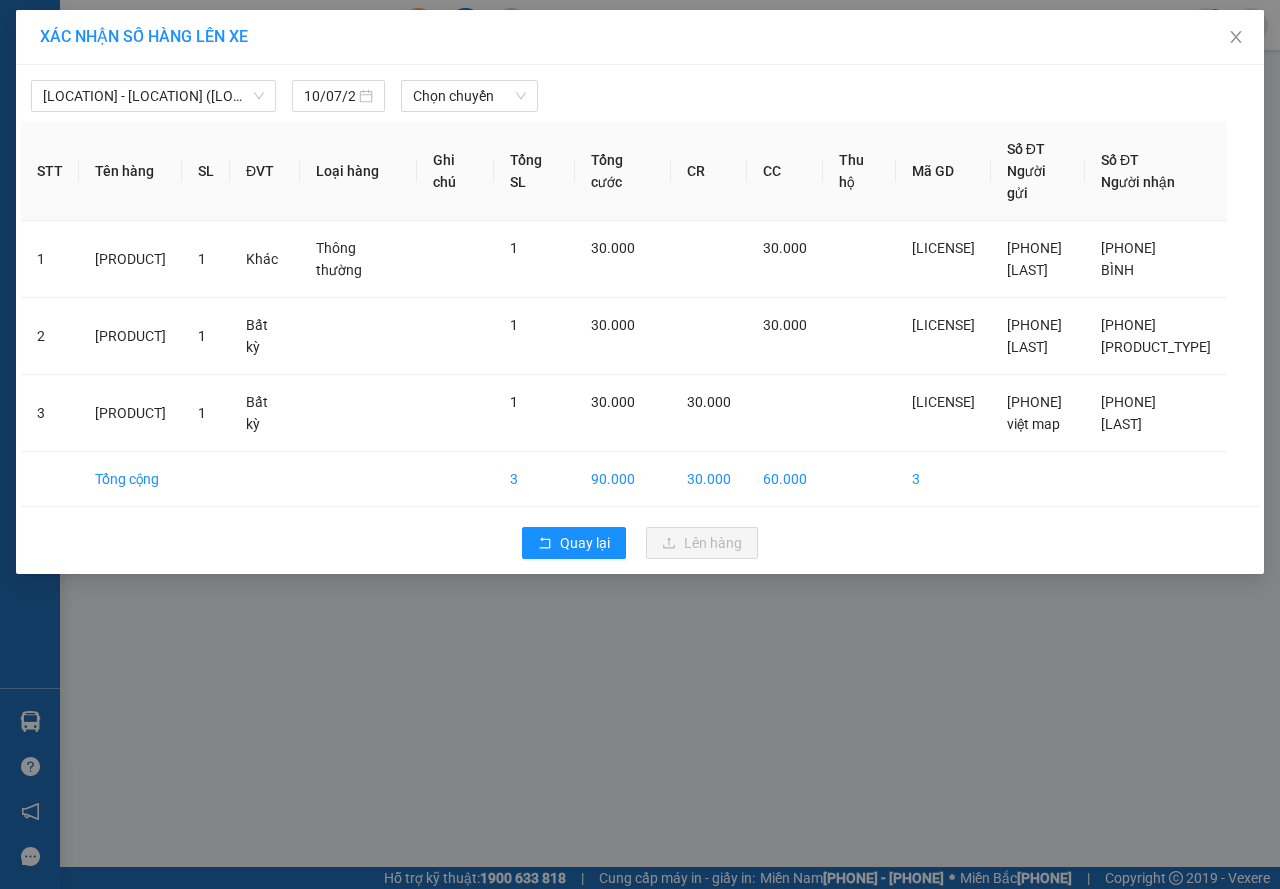 drag, startPoint x: 474, startPoint y: 113, endPoint x: 477, endPoint y: 96, distance: 17.262676 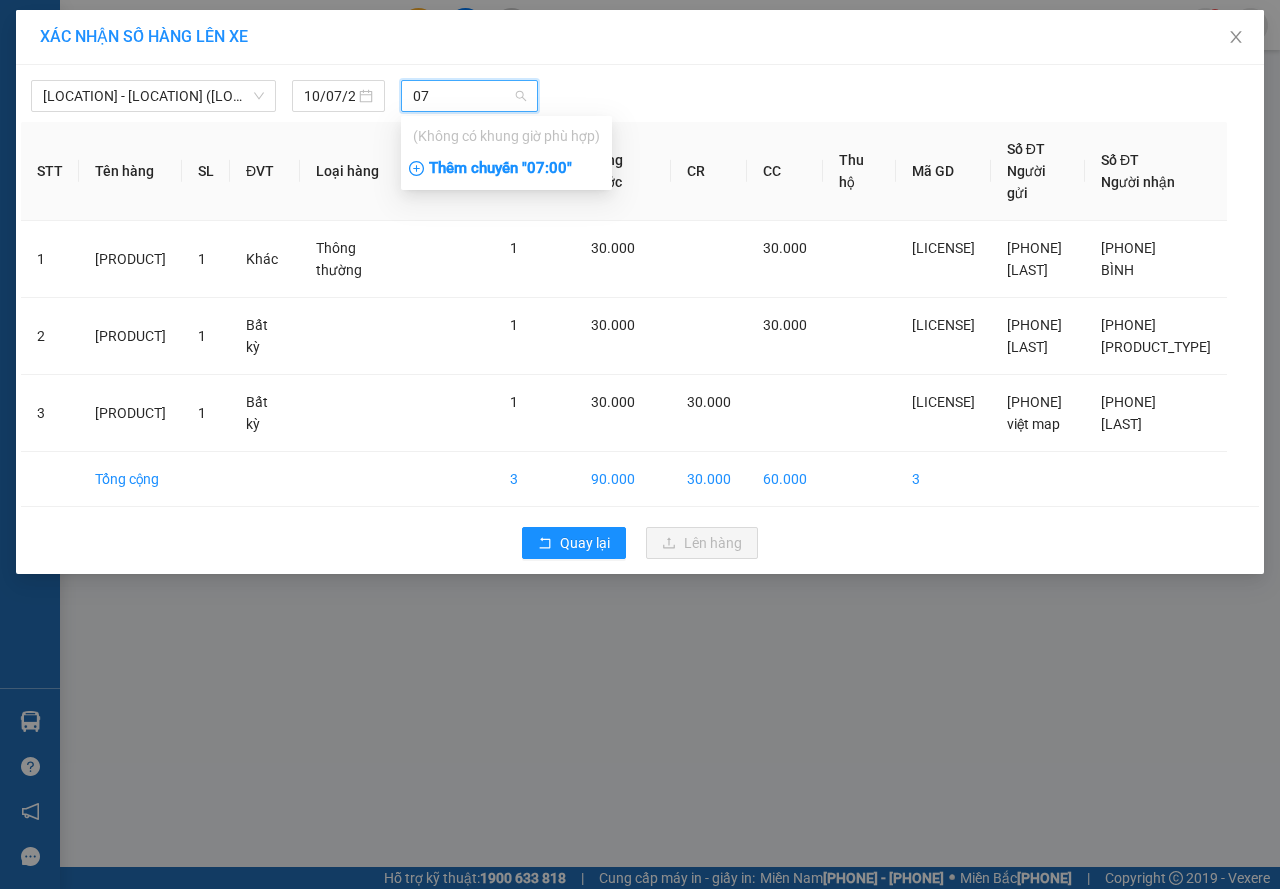 type on "07" 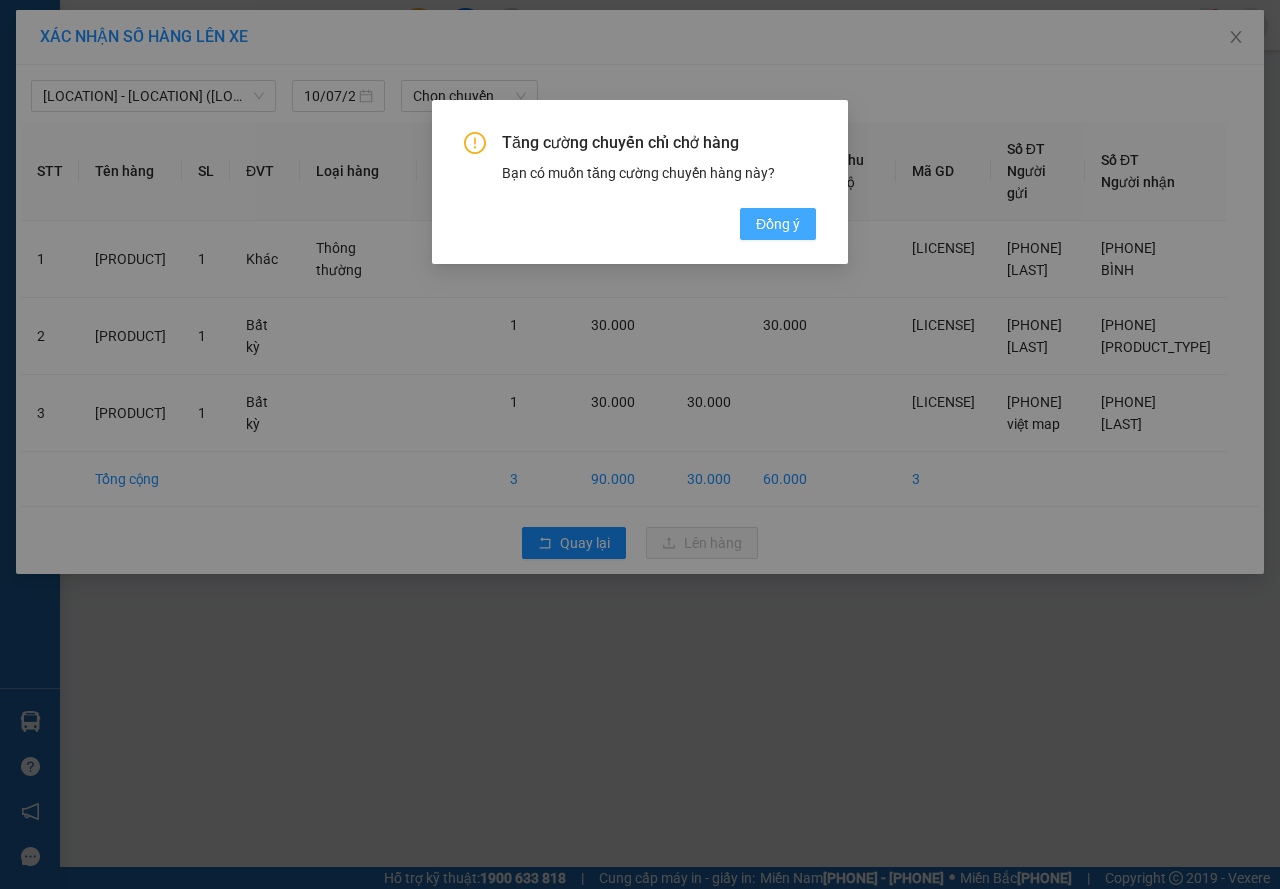 click on "Đồng ý" at bounding box center (778, 224) 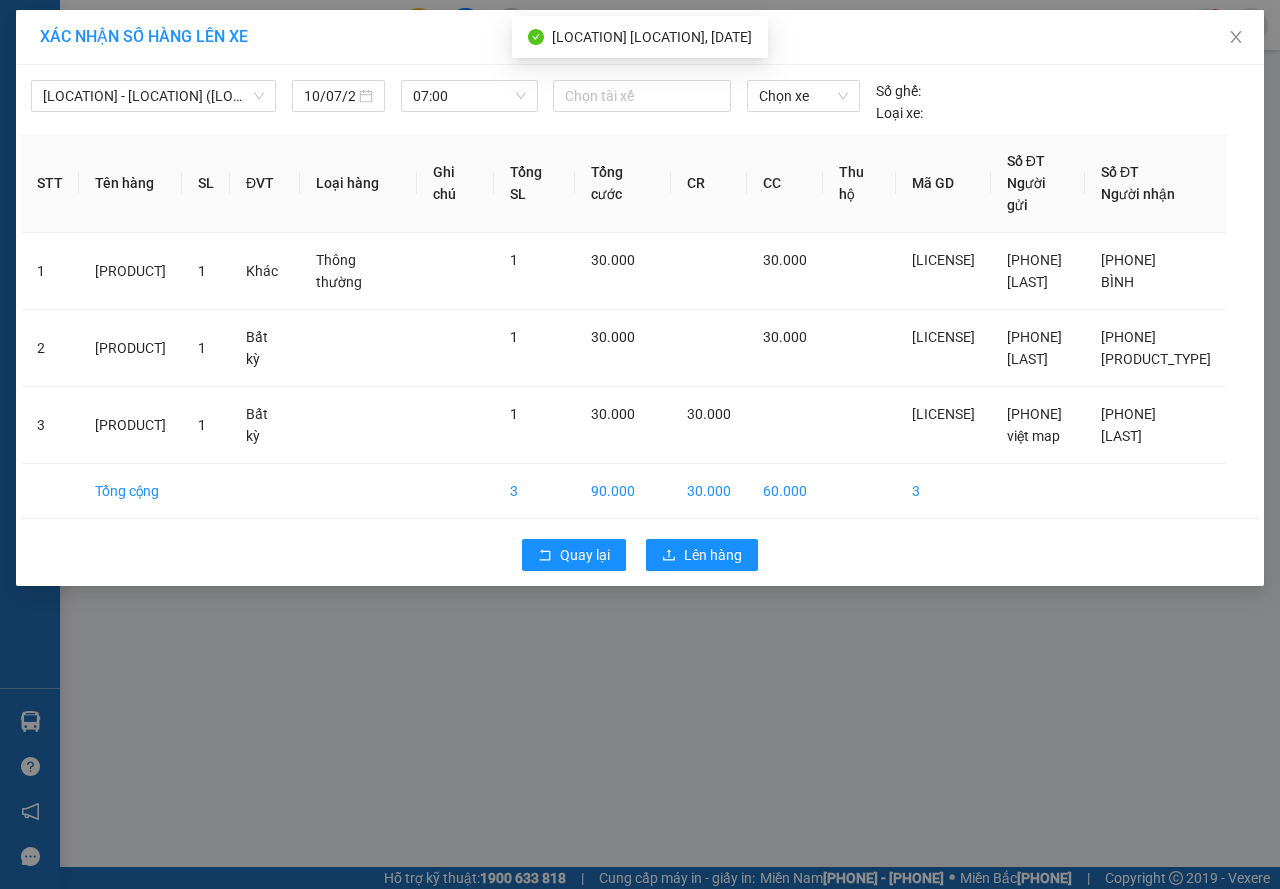 click at bounding box center [642, 96] 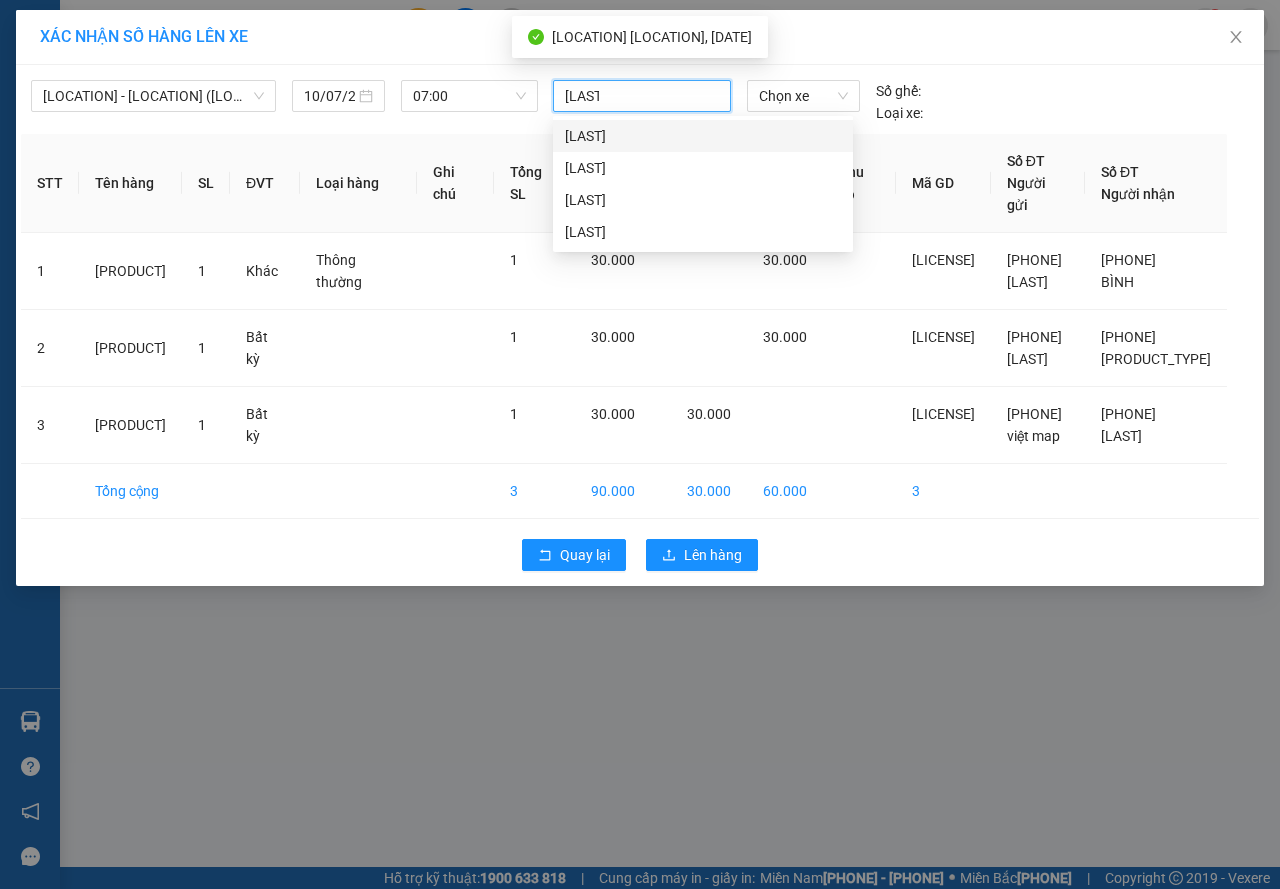 type on "[LAST]" 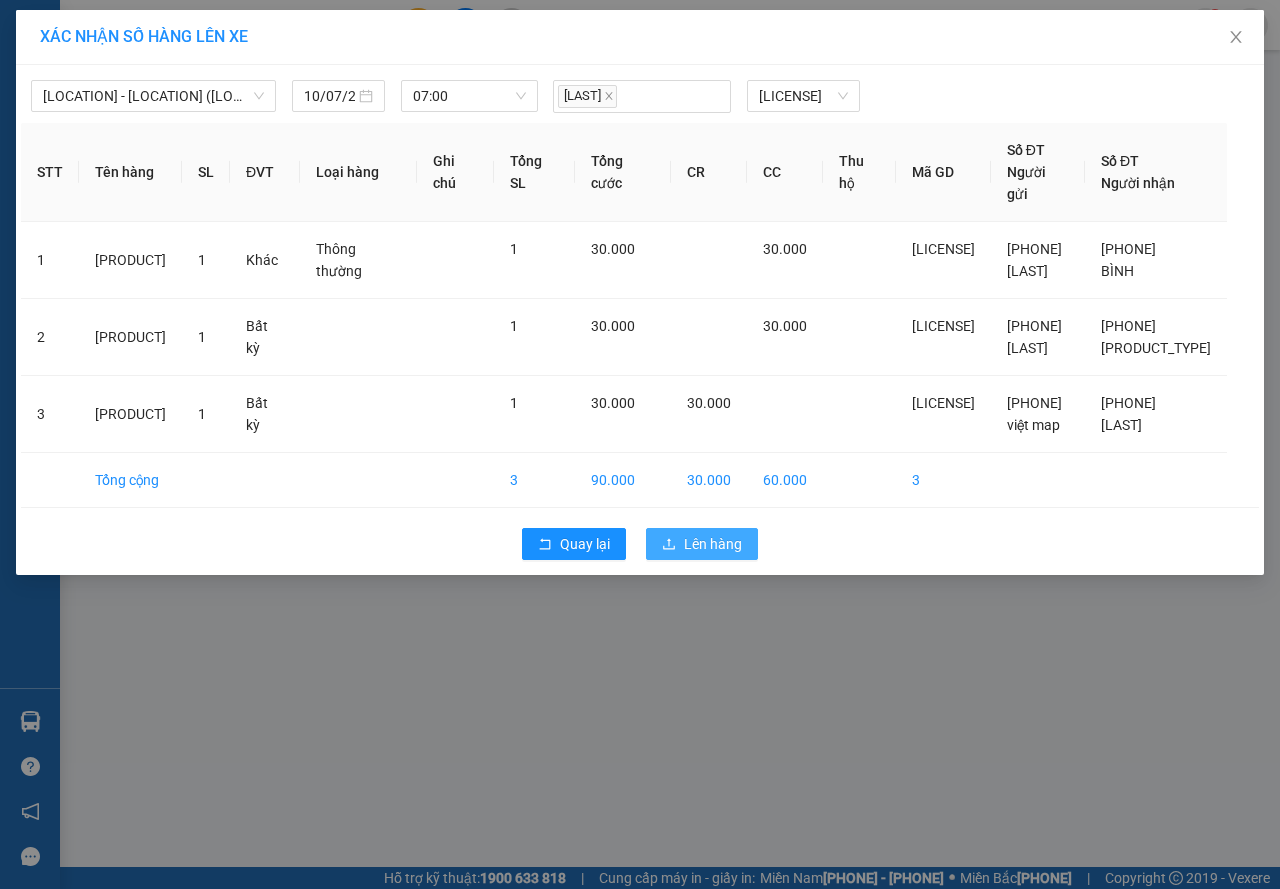 click on "Lên hàng" at bounding box center [702, 544] 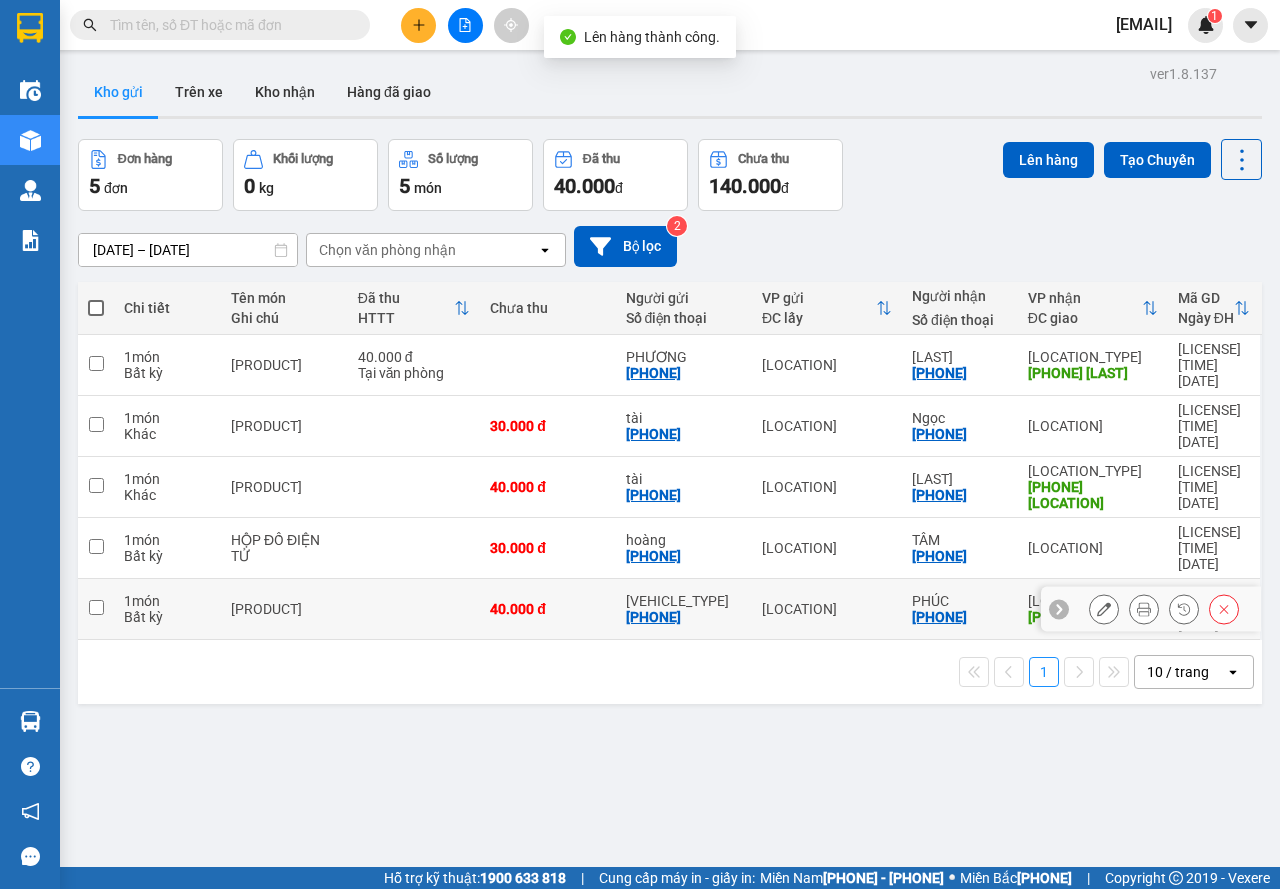 click on "[LOCATION]" at bounding box center (167, 601) 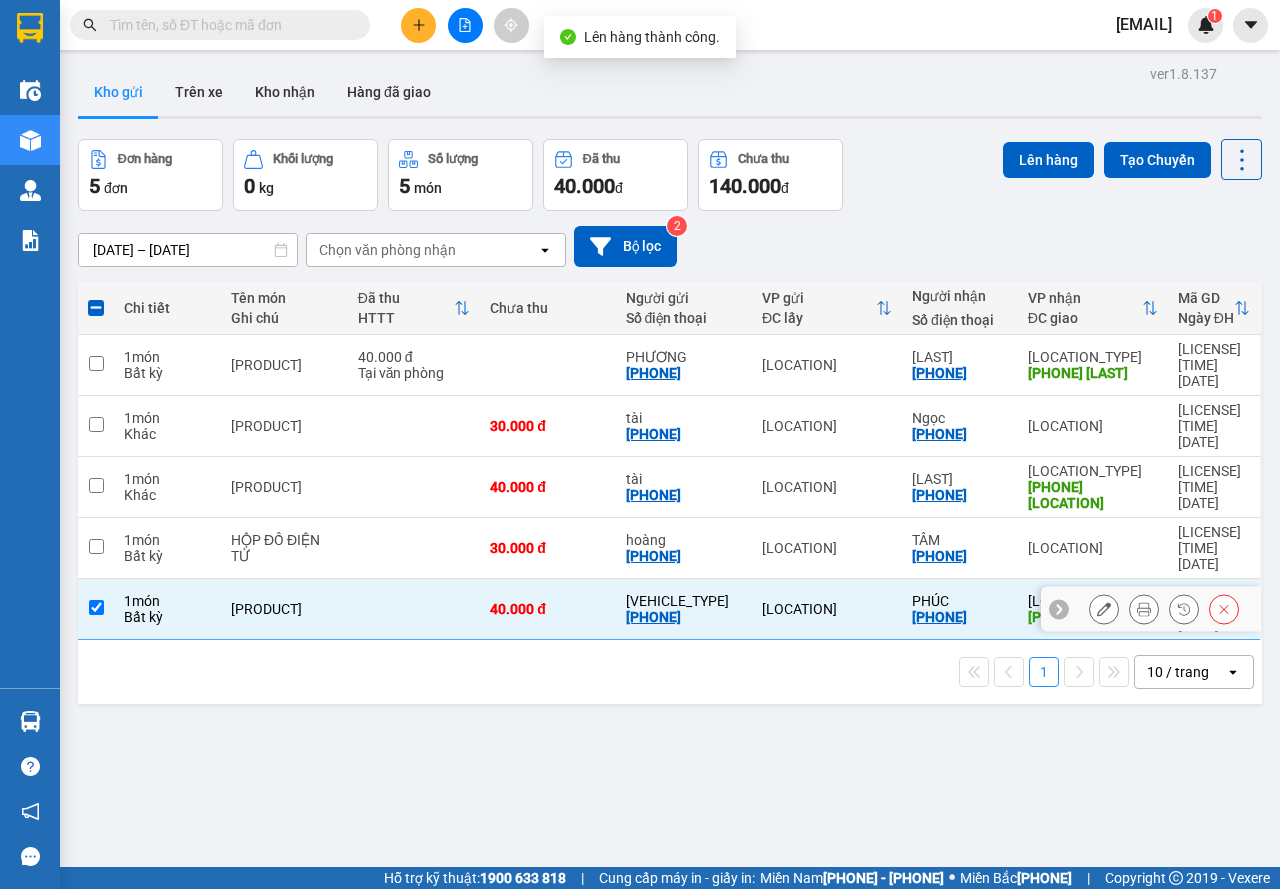 click on "[LOCATION]" at bounding box center [167, 601] 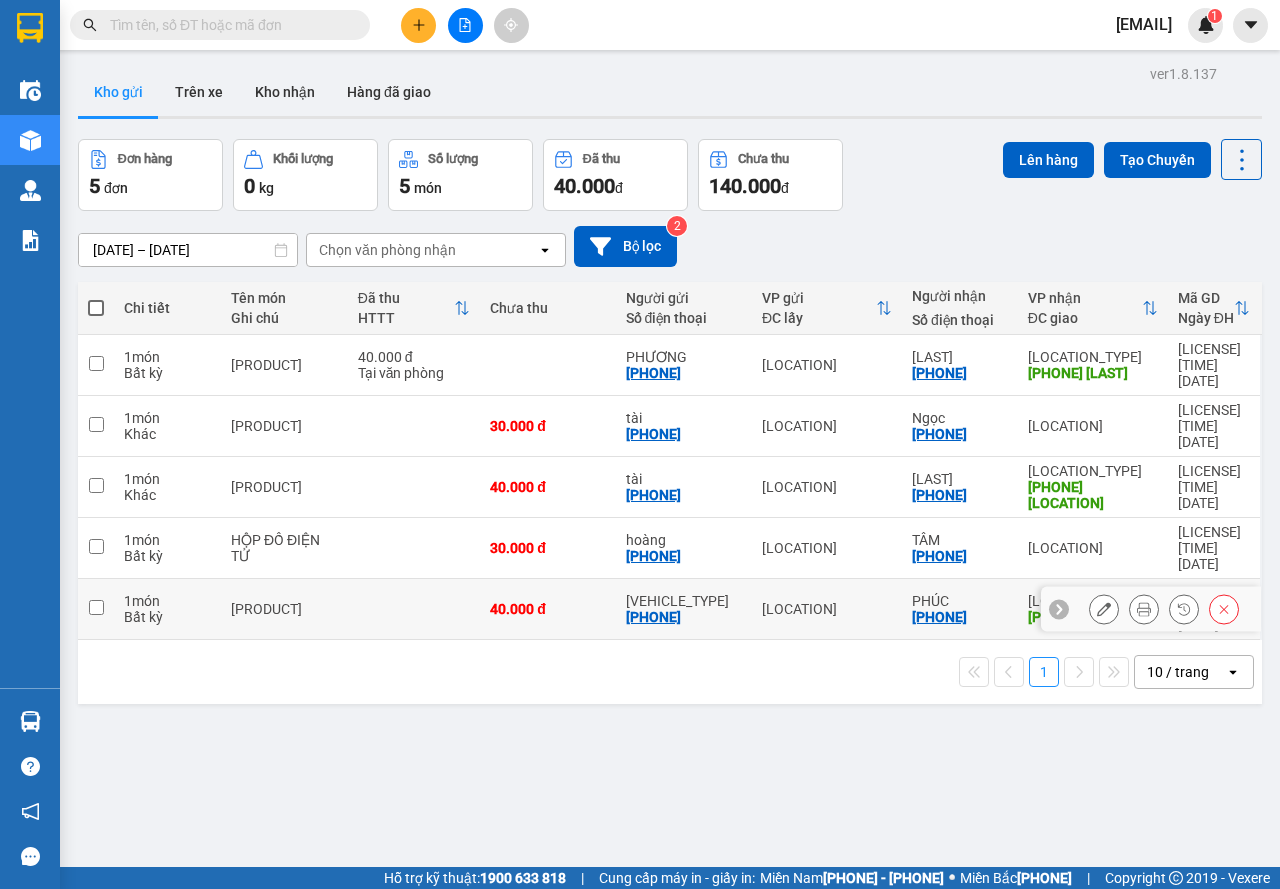click on "[LAST] [PHONE]" at bounding box center (960, 609) 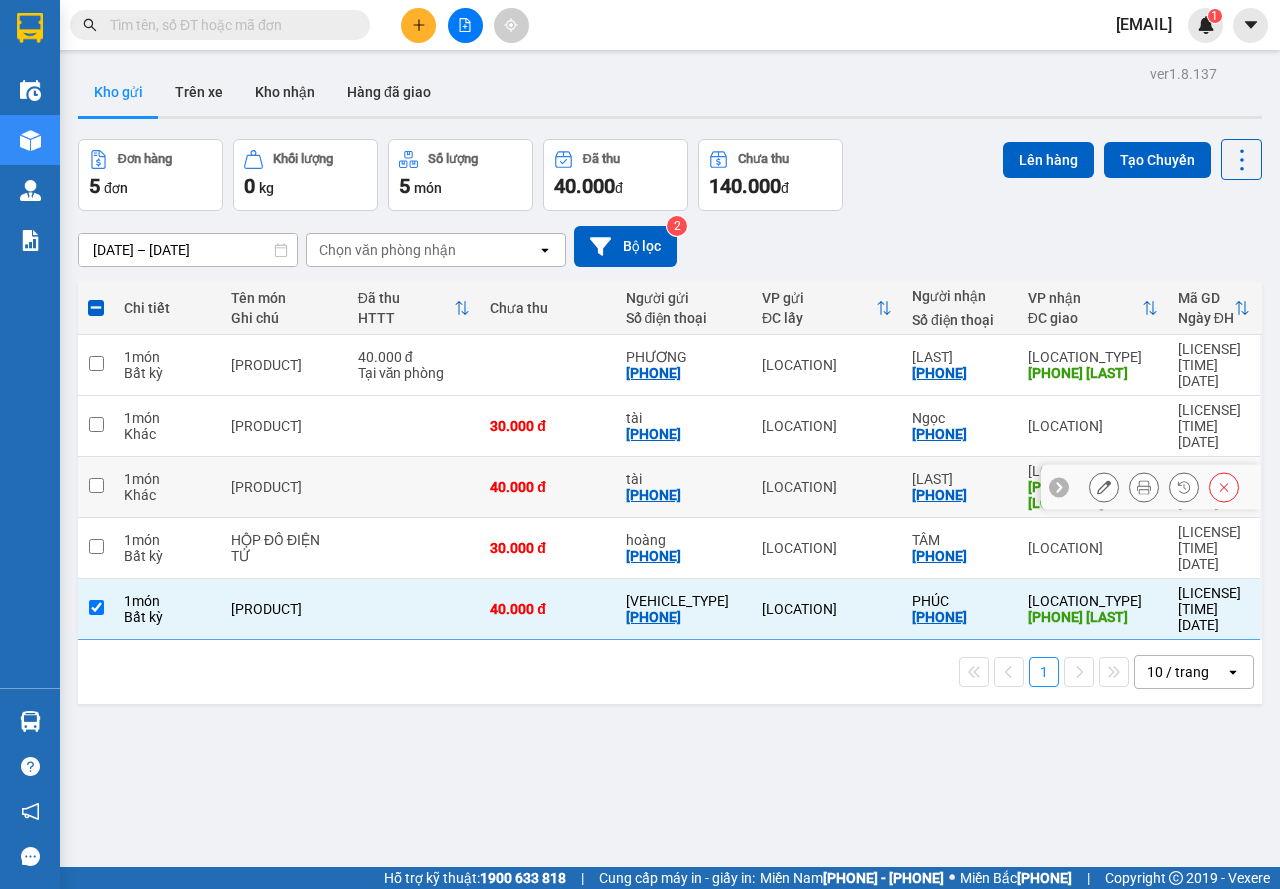 click on "[LOCATION]" at bounding box center (827, 487) 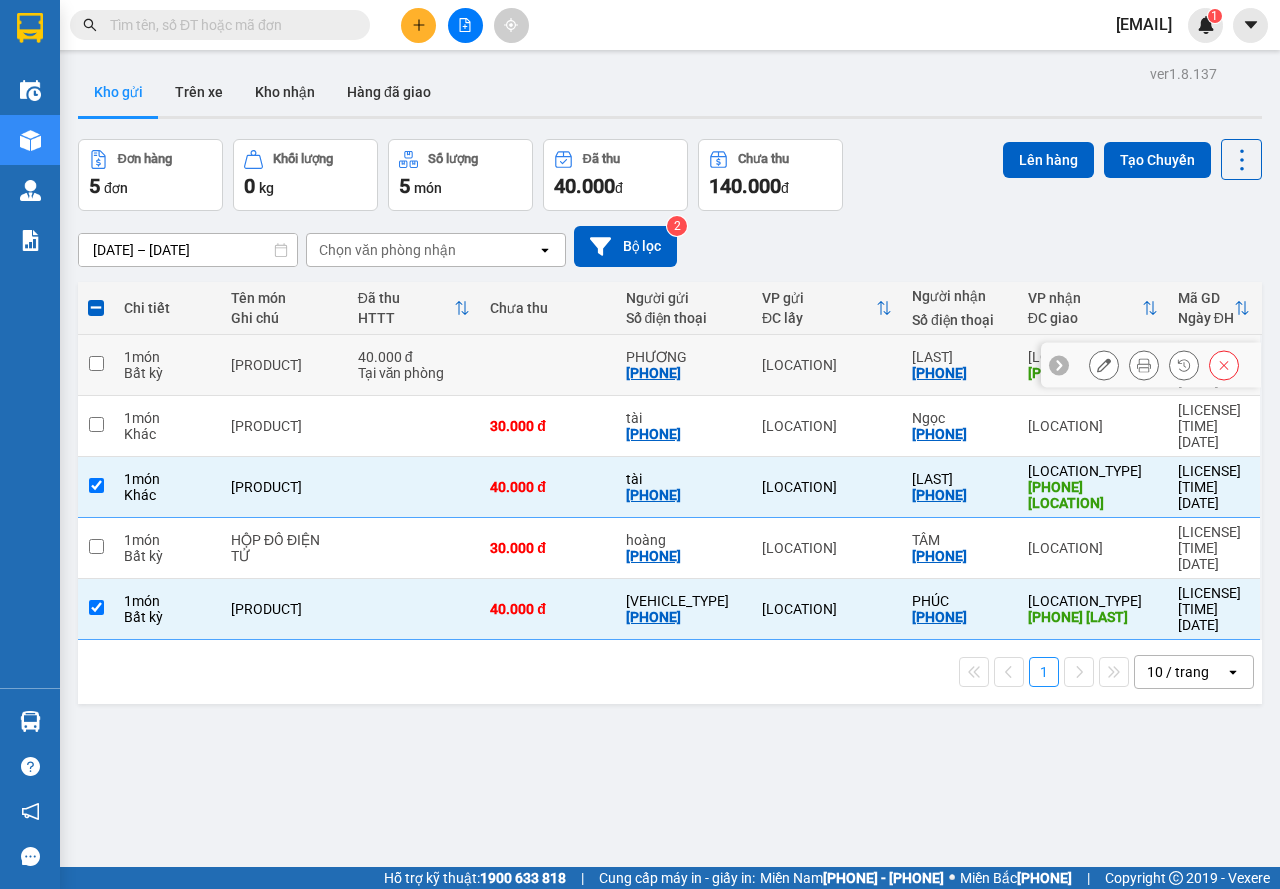click on "[LOCATION]" at bounding box center (167, 357) 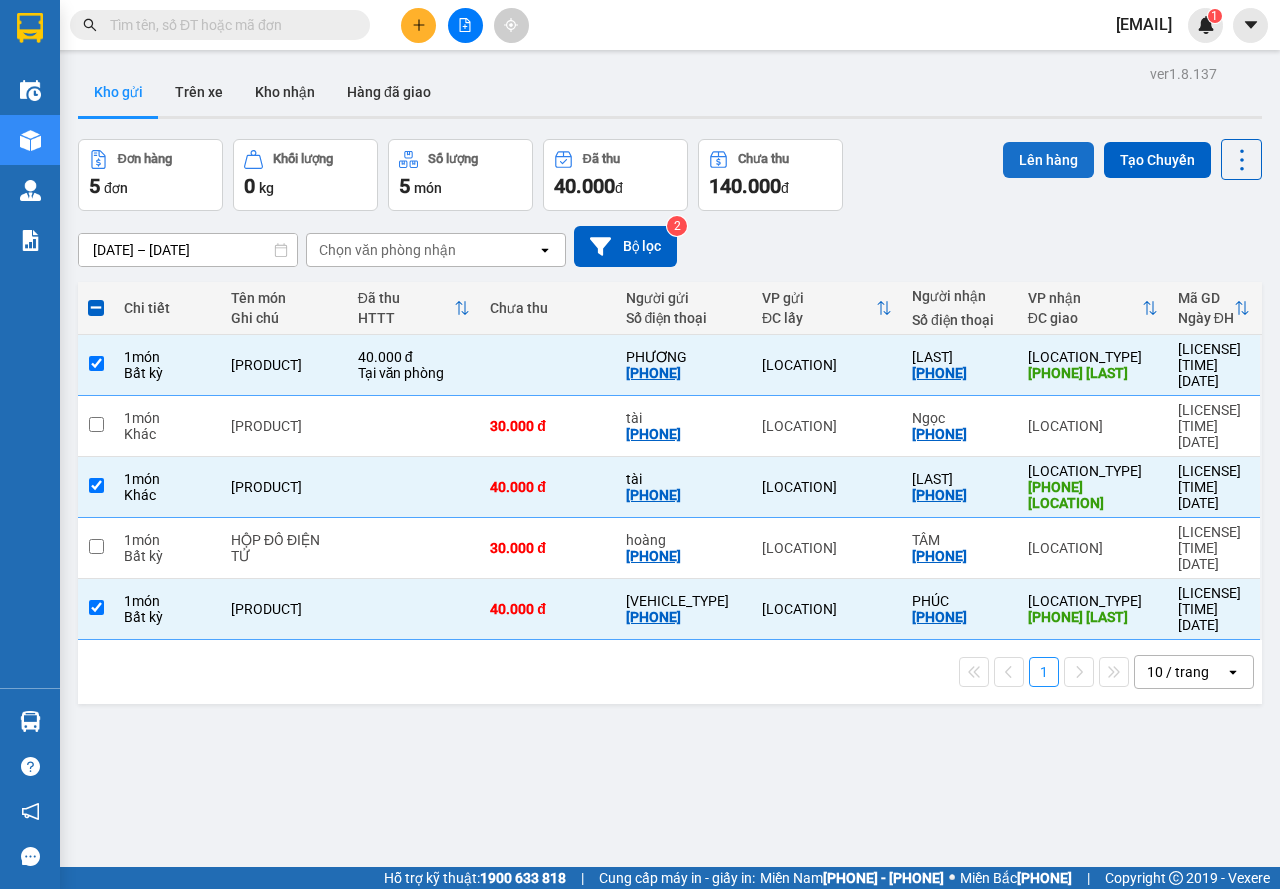 click on "Lên hàng" at bounding box center [1048, 160] 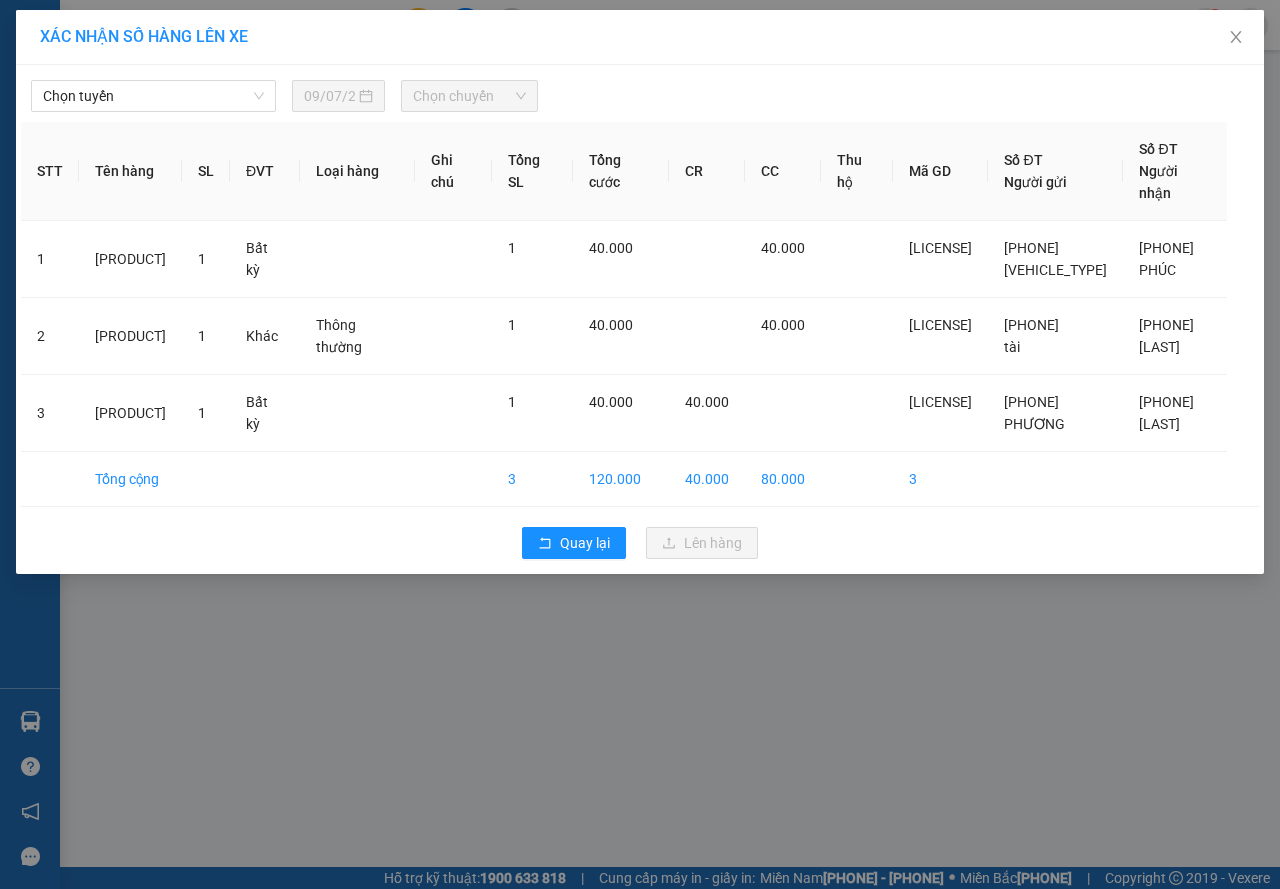 click on "Chọn tuyến" at bounding box center (153, 96) 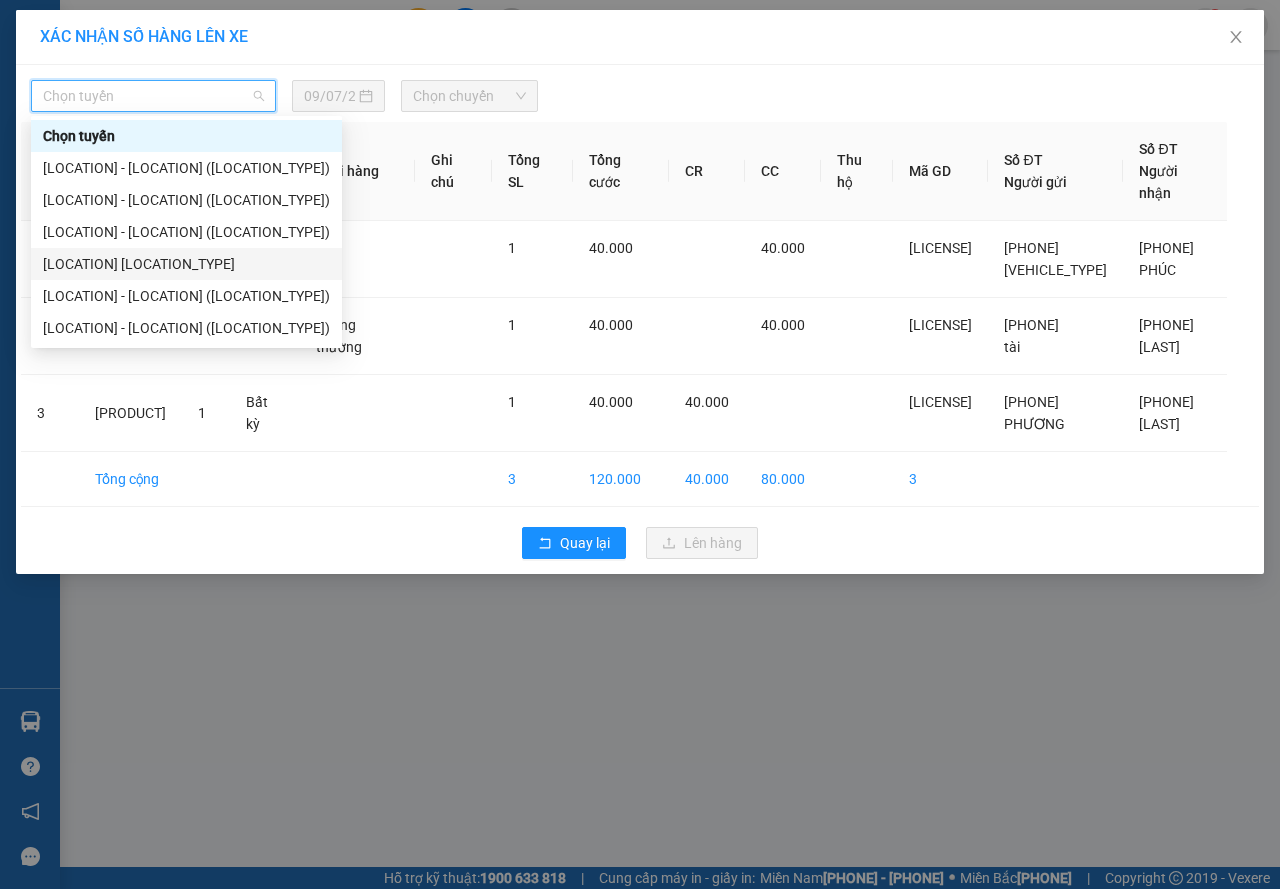 click on "[LOCATION] [LOCATION_TYPE]" at bounding box center [186, 264] 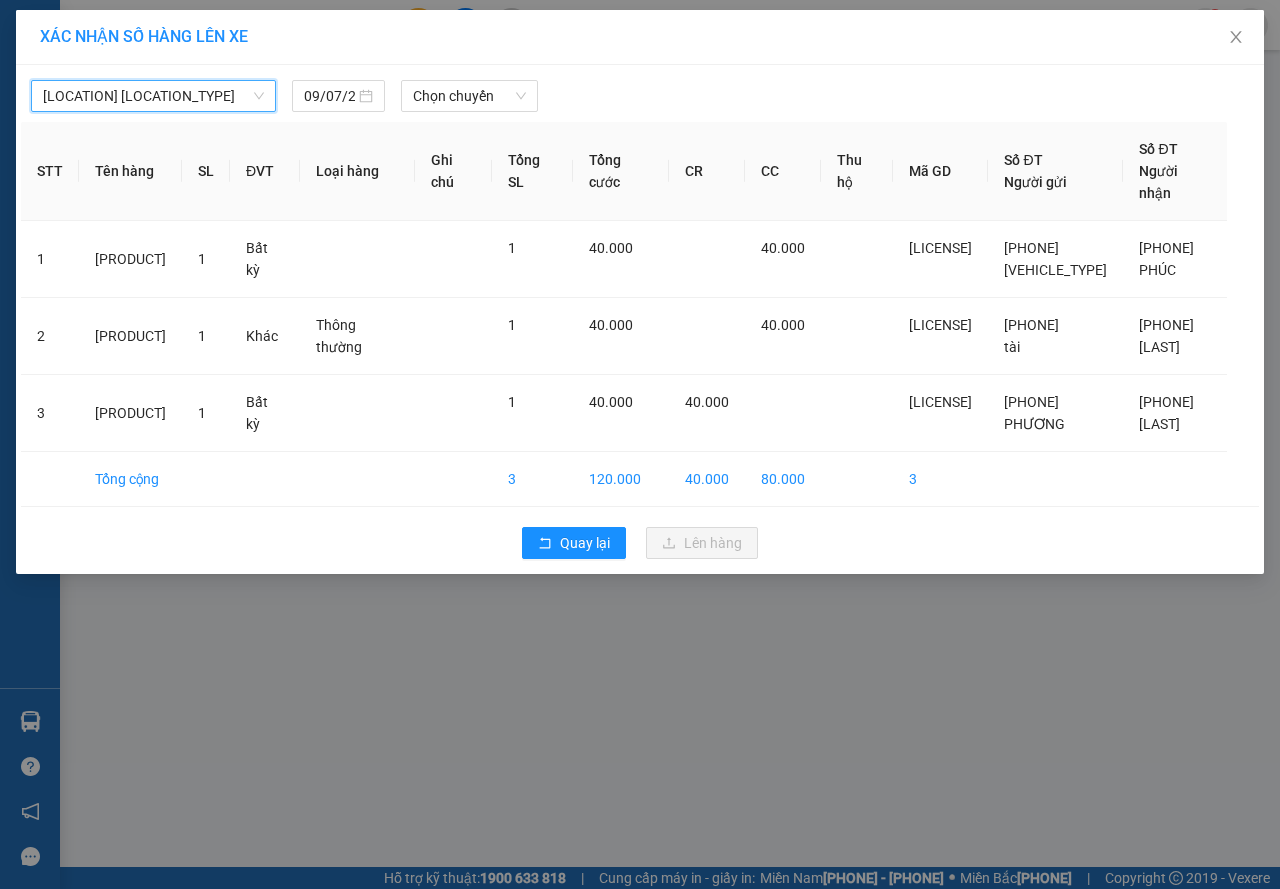 click on "Chọn chuyến" at bounding box center [469, 96] 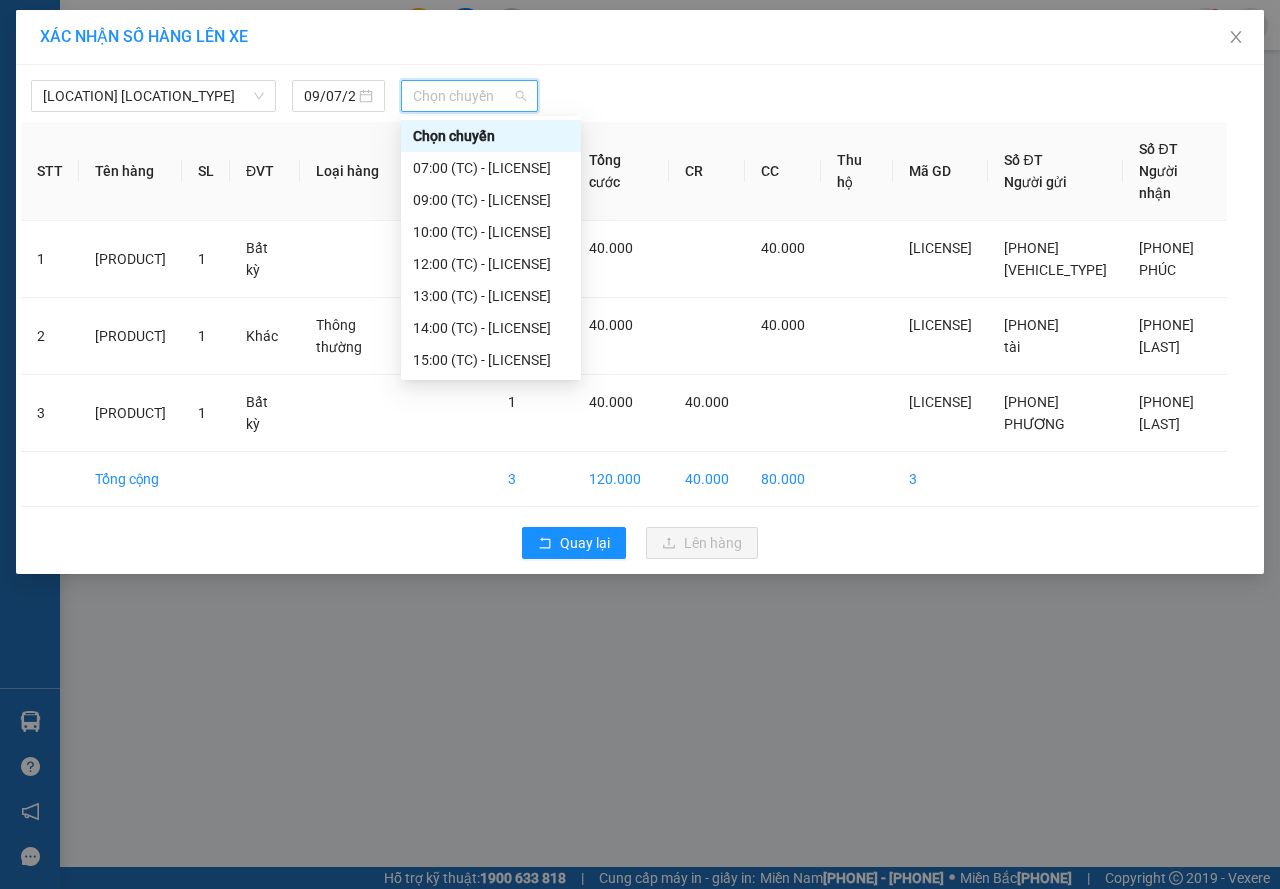 click on "[LOCATION] [LOCATION_TYPE] [DATE]" at bounding box center [640, 91] 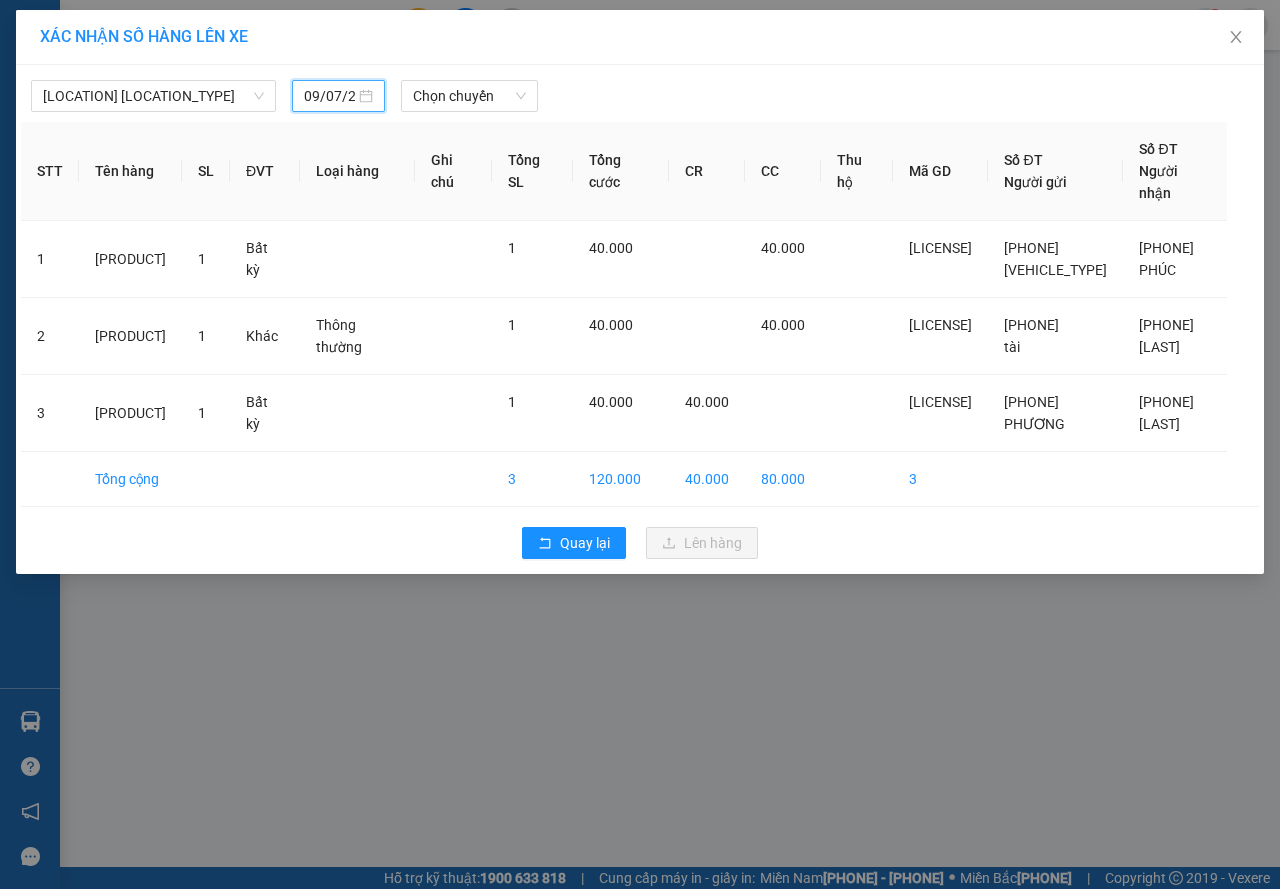 click on "09/07/2025" at bounding box center (329, 96) 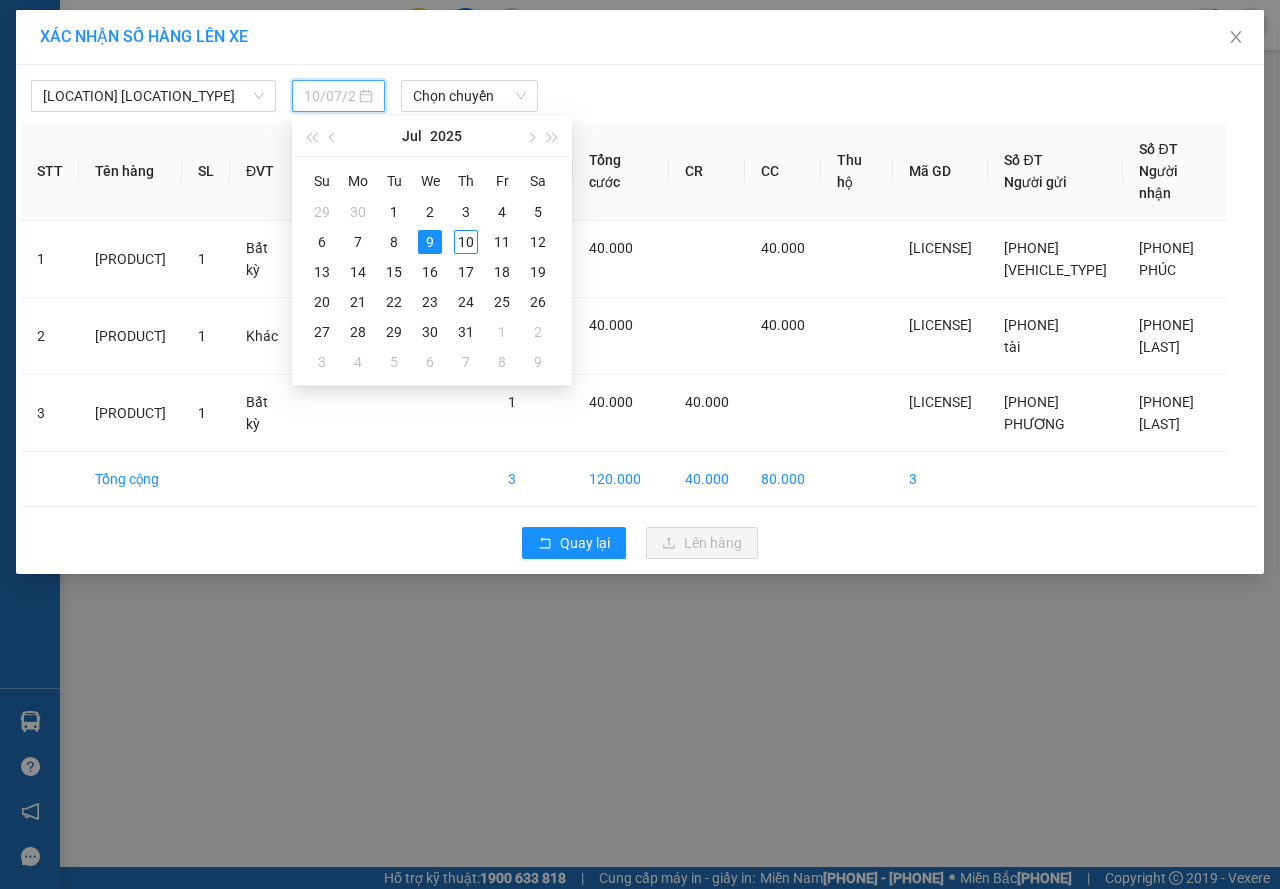 click on "10" at bounding box center (466, 242) 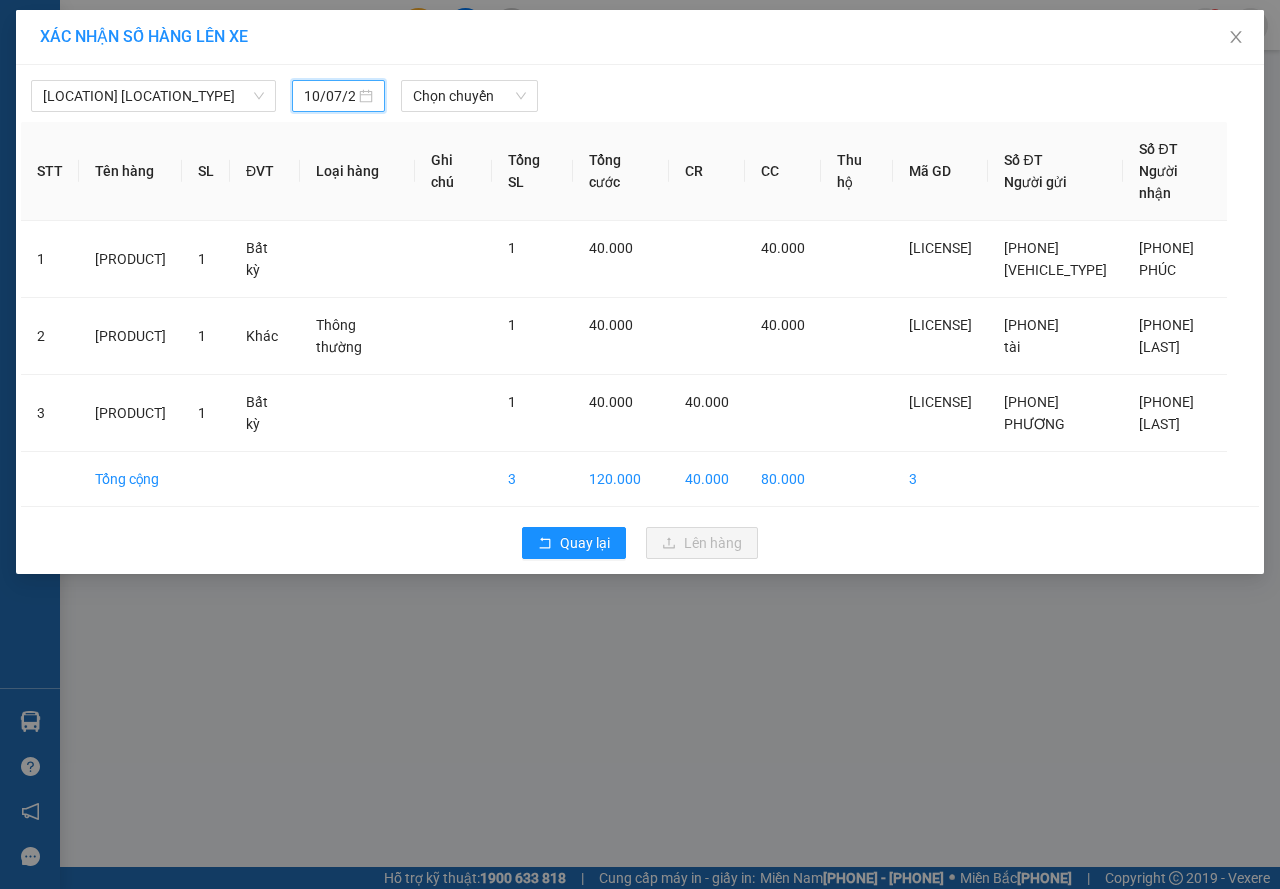 click on "[LOCATION] [LOCATION_TYPE] [DATE] [PRODUCT] [PRICE] [VEHICLE_TYPE] [PHONE] [LAST] [PRODUCT] [PRICE] [PHONE] [LOCATION] [PHONE] [LAST] [PRODUCT] [PRICE] [PHONE] [LOCATION] [PHONE] [LAST]" at bounding box center [640, 319] 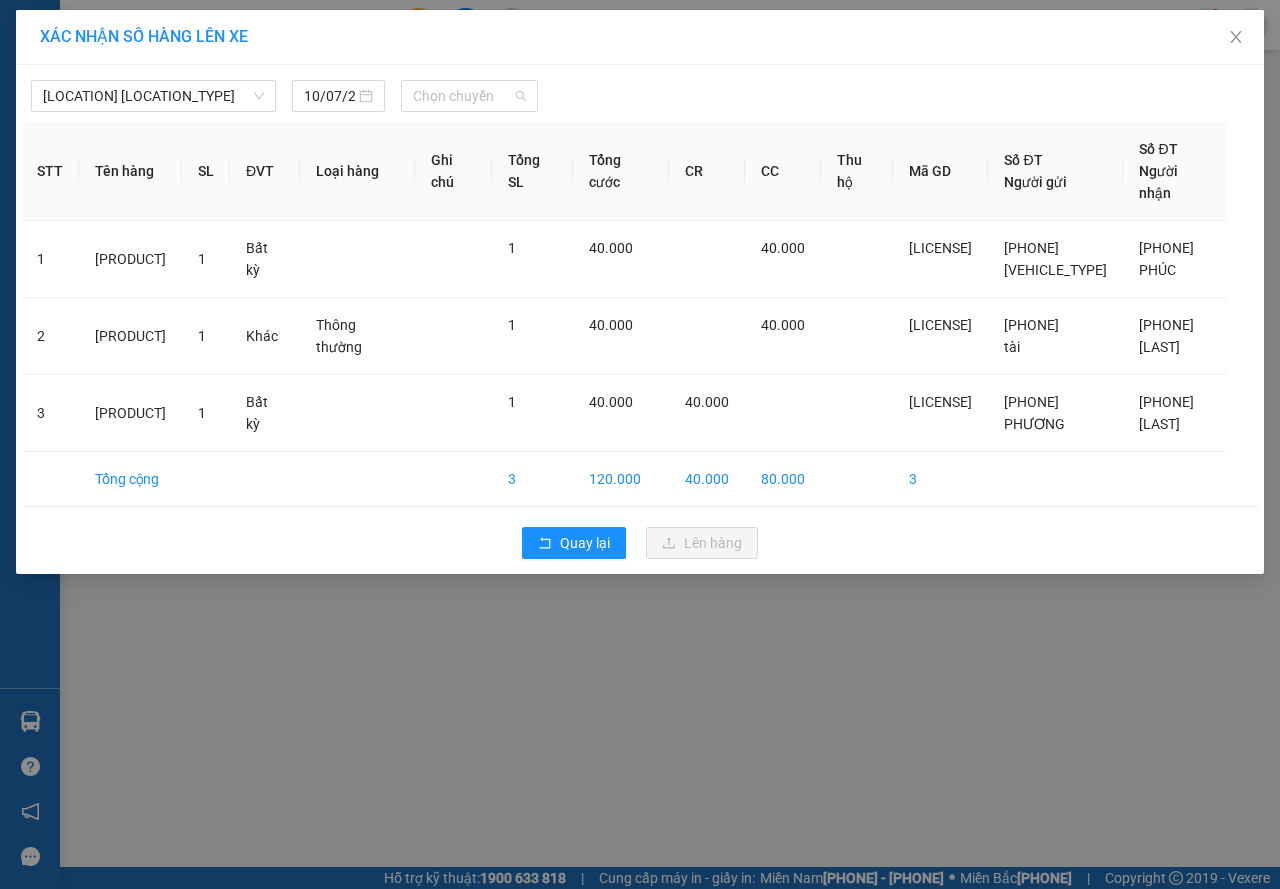 click on "Chọn chuyến" at bounding box center (469, 96) 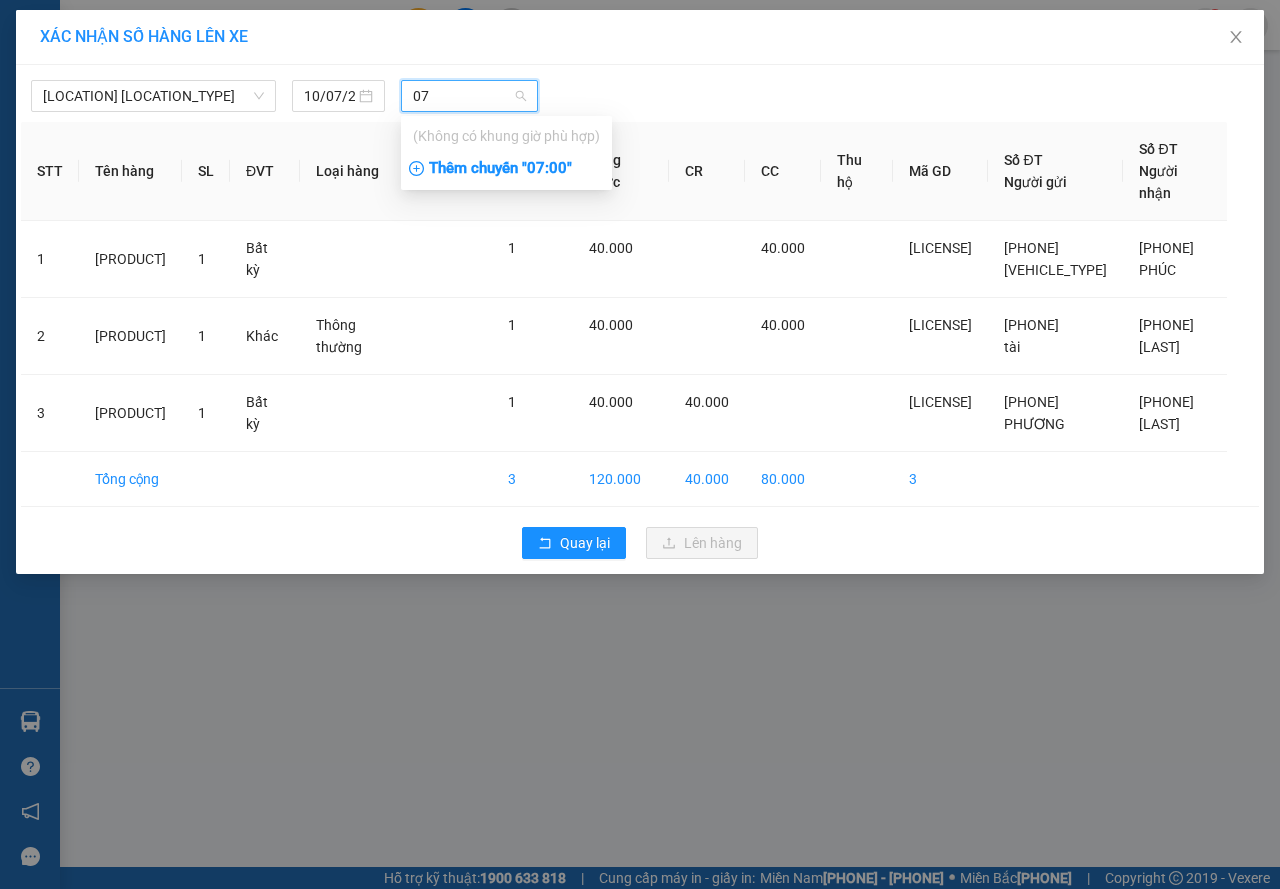 type on "07" 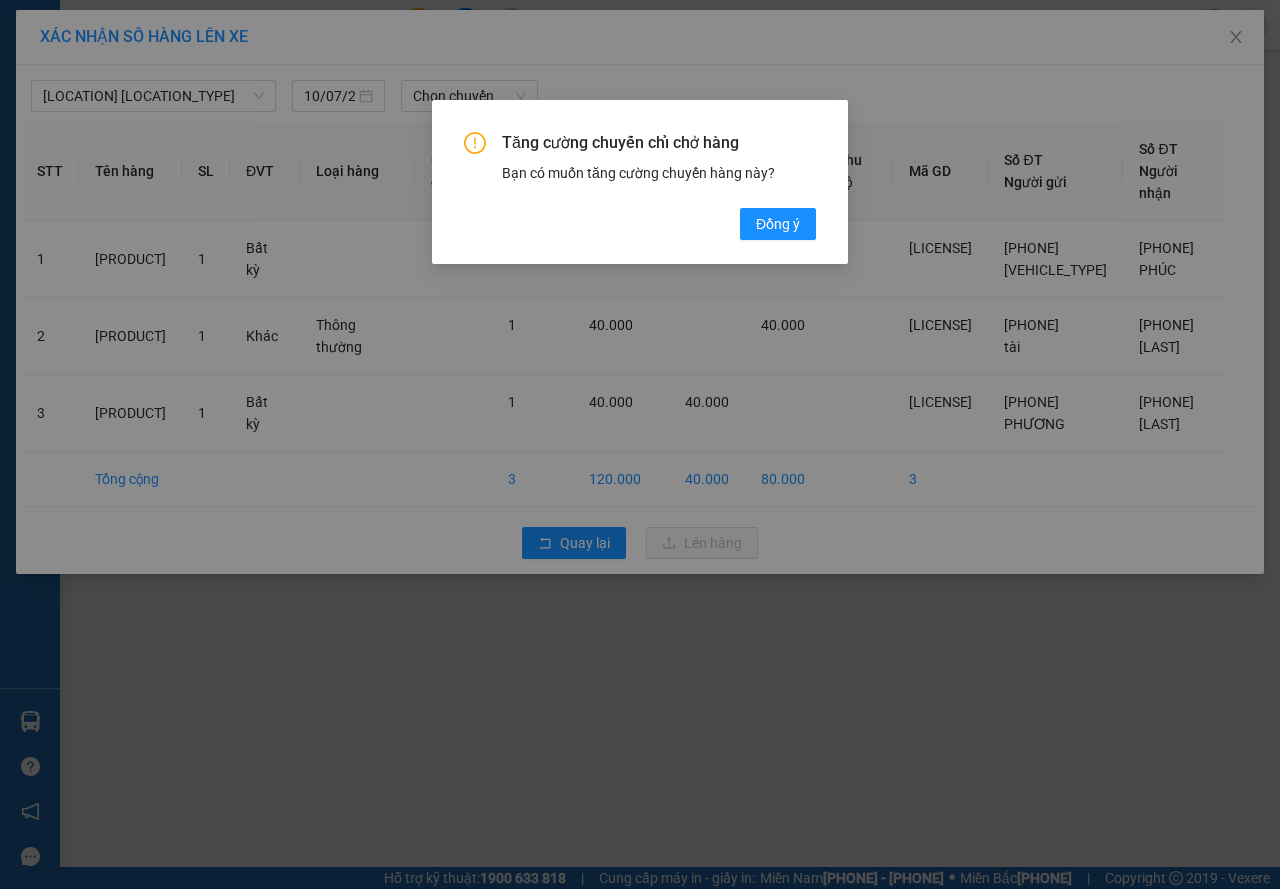 drag, startPoint x: 762, startPoint y: 210, endPoint x: 735, endPoint y: 200, distance: 28.79236 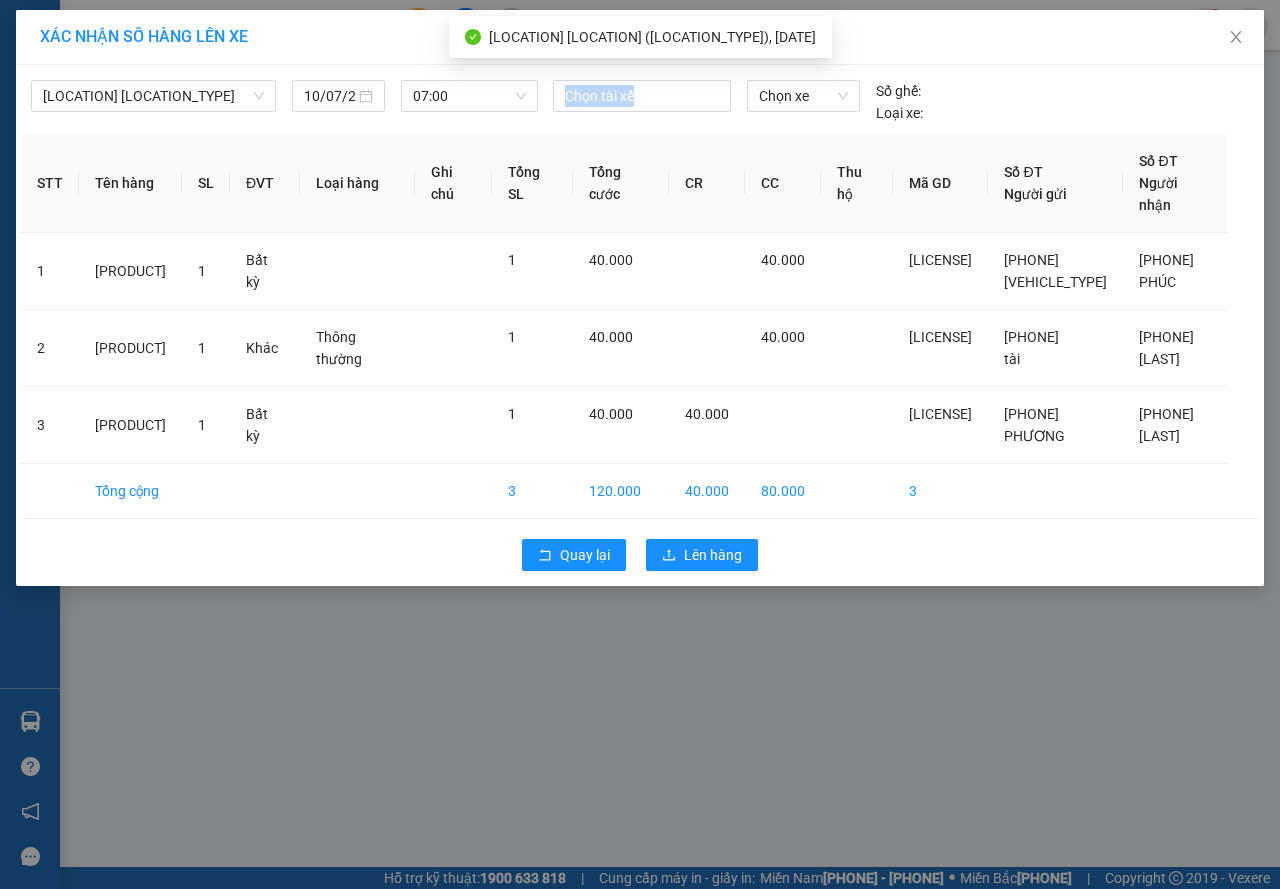 click on "Chọn tài xế" at bounding box center (642, 102) 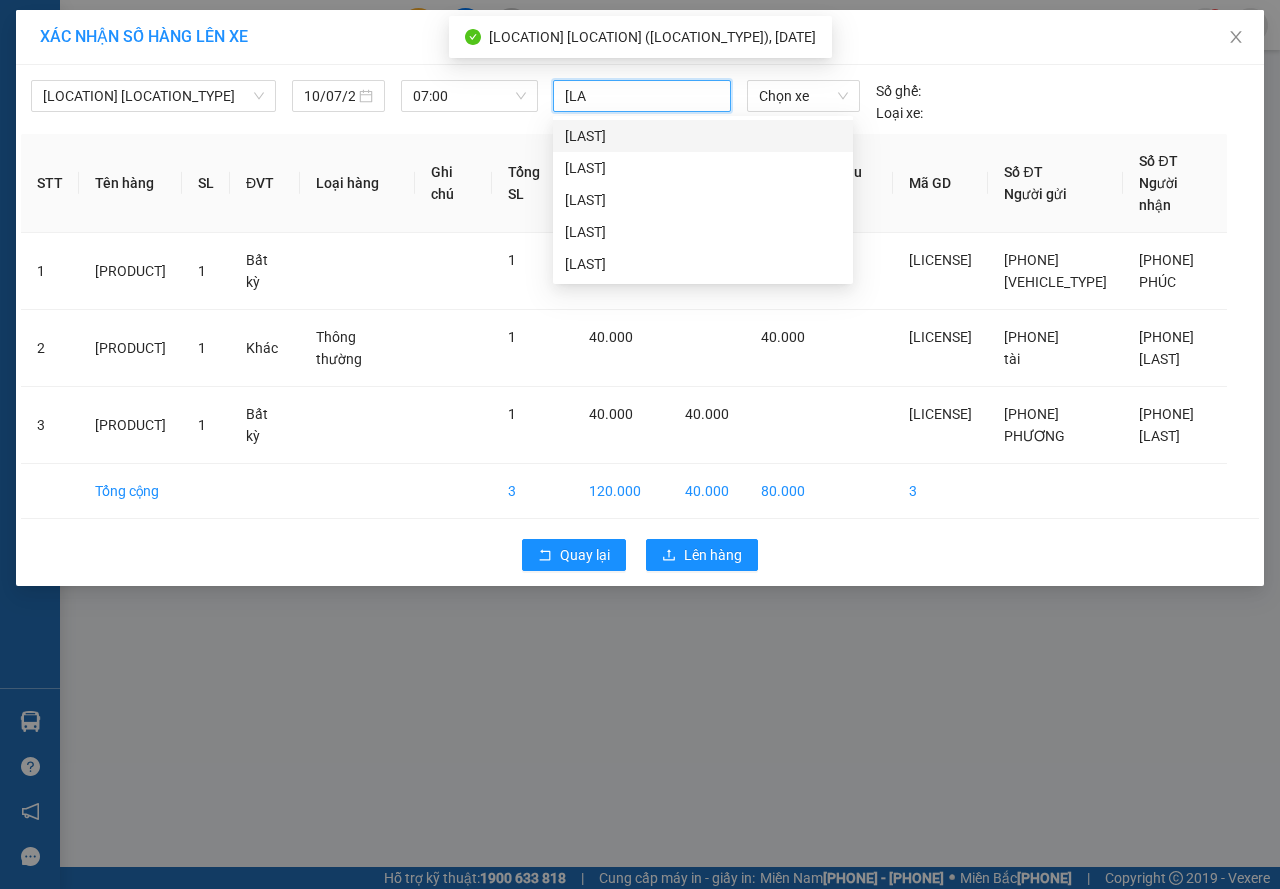 type on "[LAST]" 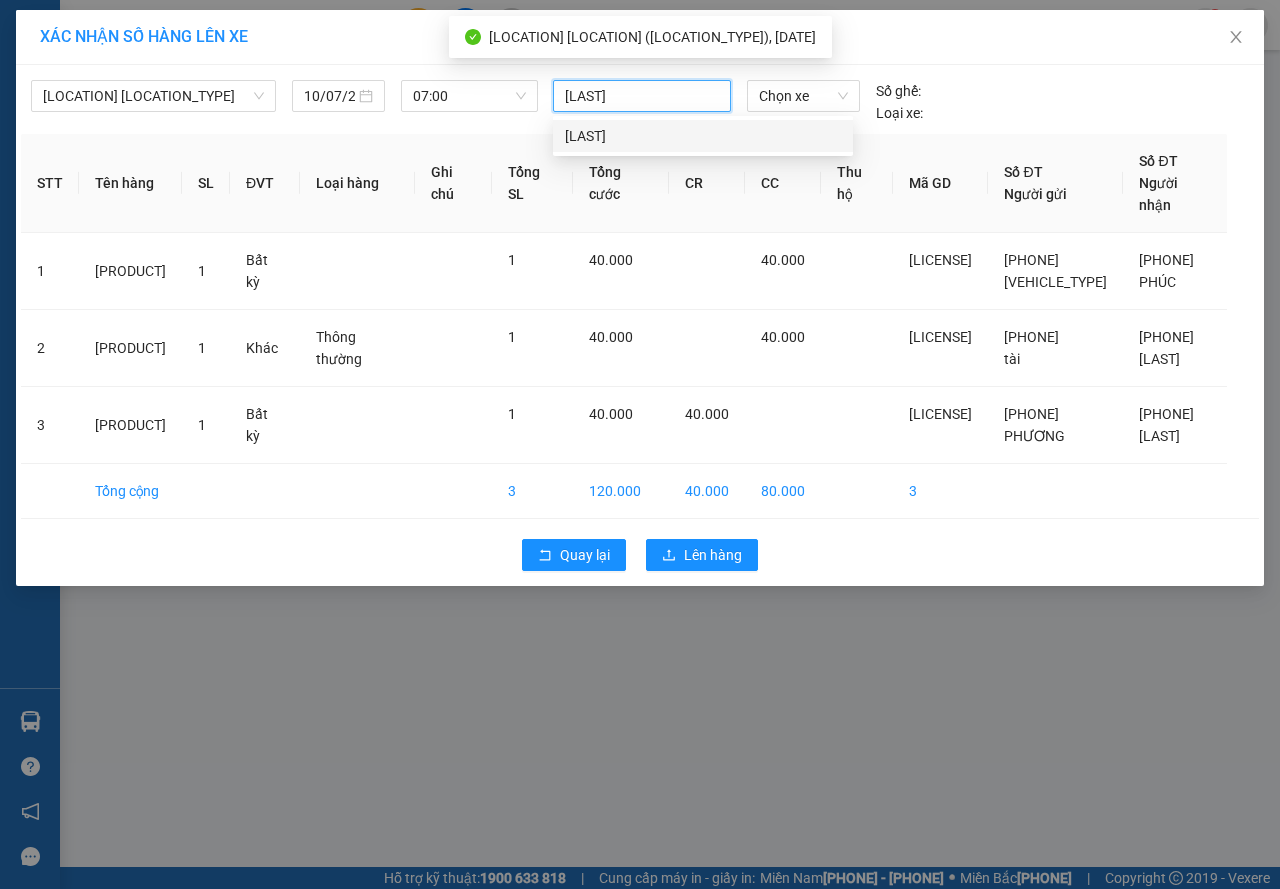 type 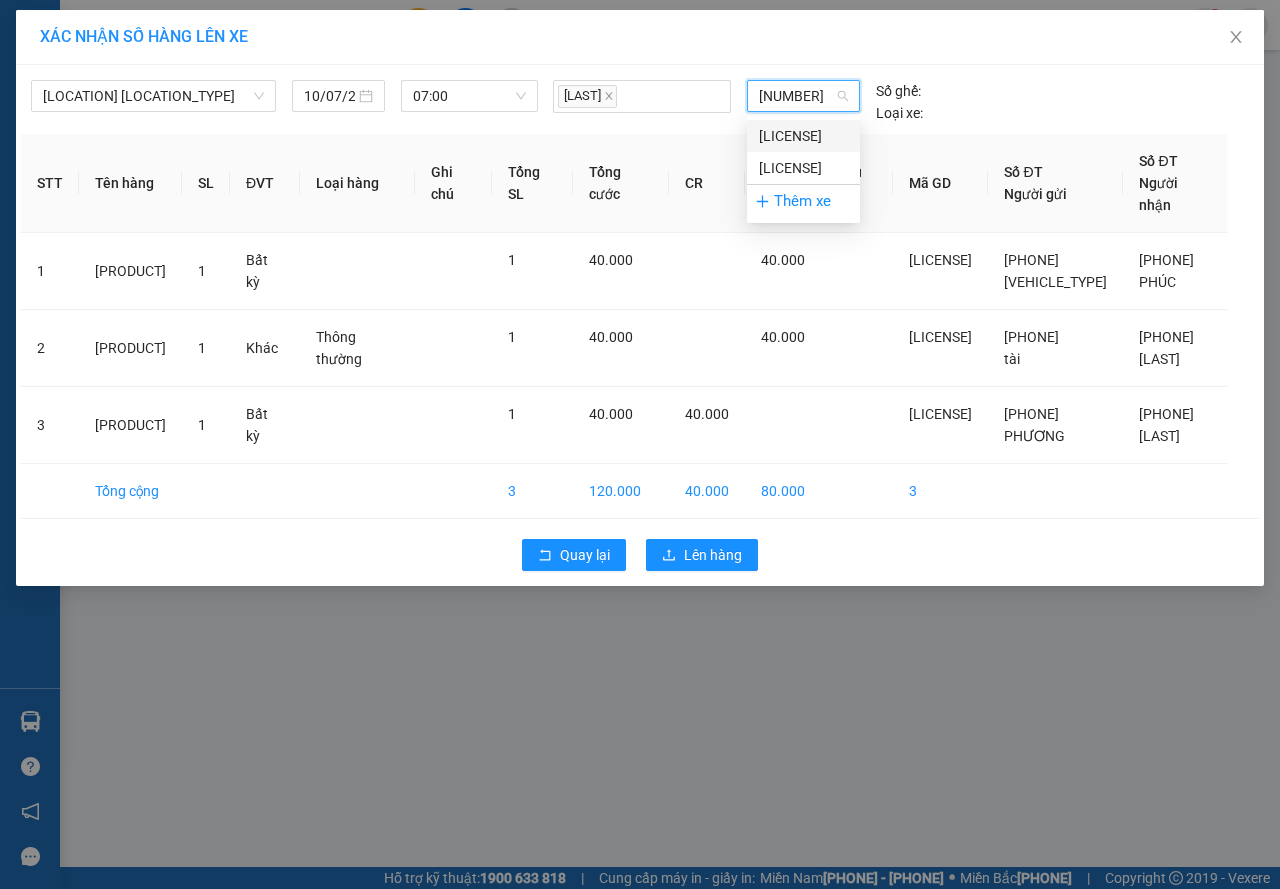 type on "[NUMBER]" 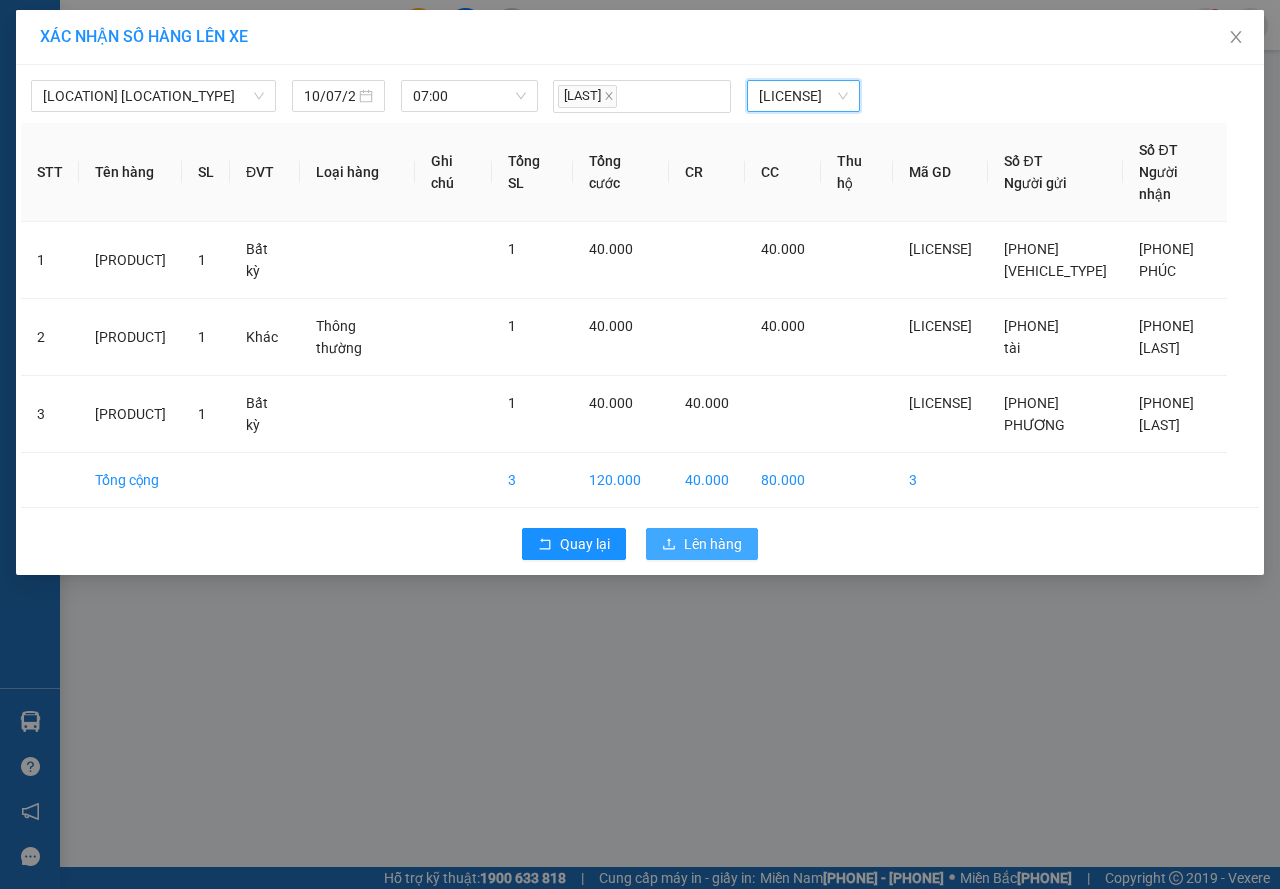 click on "Lên hàng" at bounding box center [702, 544] 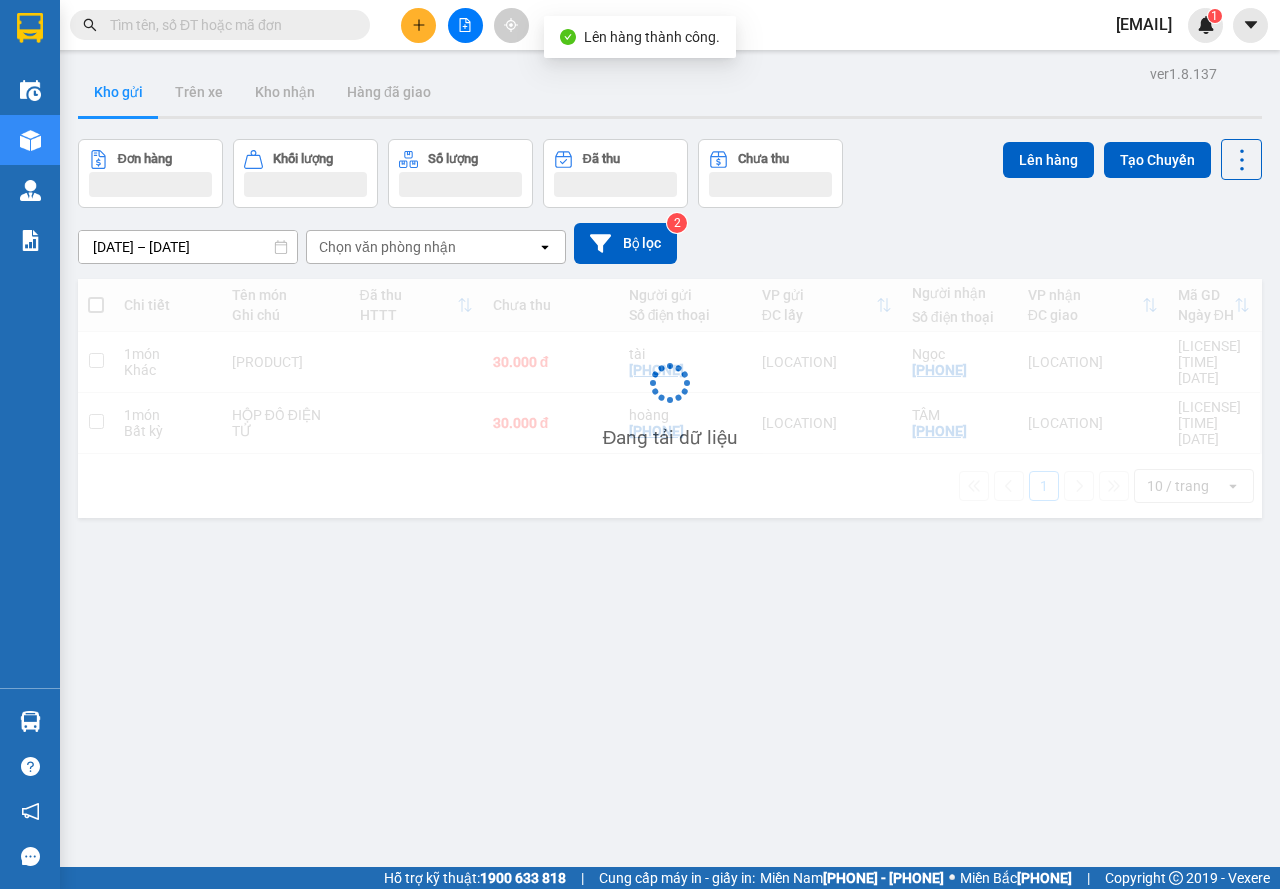 click on "[DATE] – [DATE] [DATE] [LOCATION] [PHONE] [LOCATION] [PHONE] [LICENSE] [TIME] [DATE] [PRODUCT] [PRICE] [PHONE] [LOCATION] [PHONE] [LICENSE] [TIME] [DATE] [PRODUCT] [PRICE] [PHONE] [LOCATION] [PHONE] [LICENSE] [TIME] [DATE]" at bounding box center [670, 504] 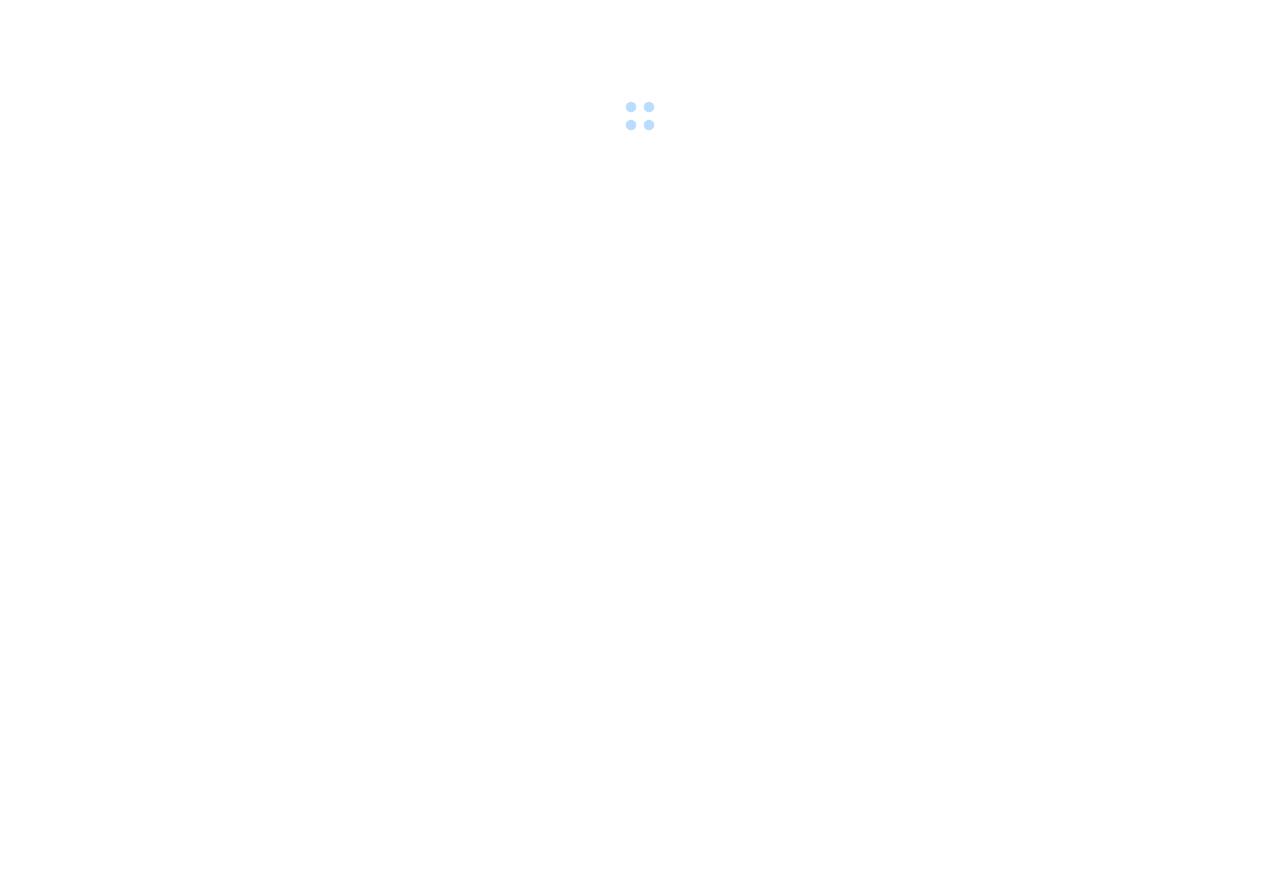 scroll, scrollTop: 0, scrollLeft: 0, axis: both 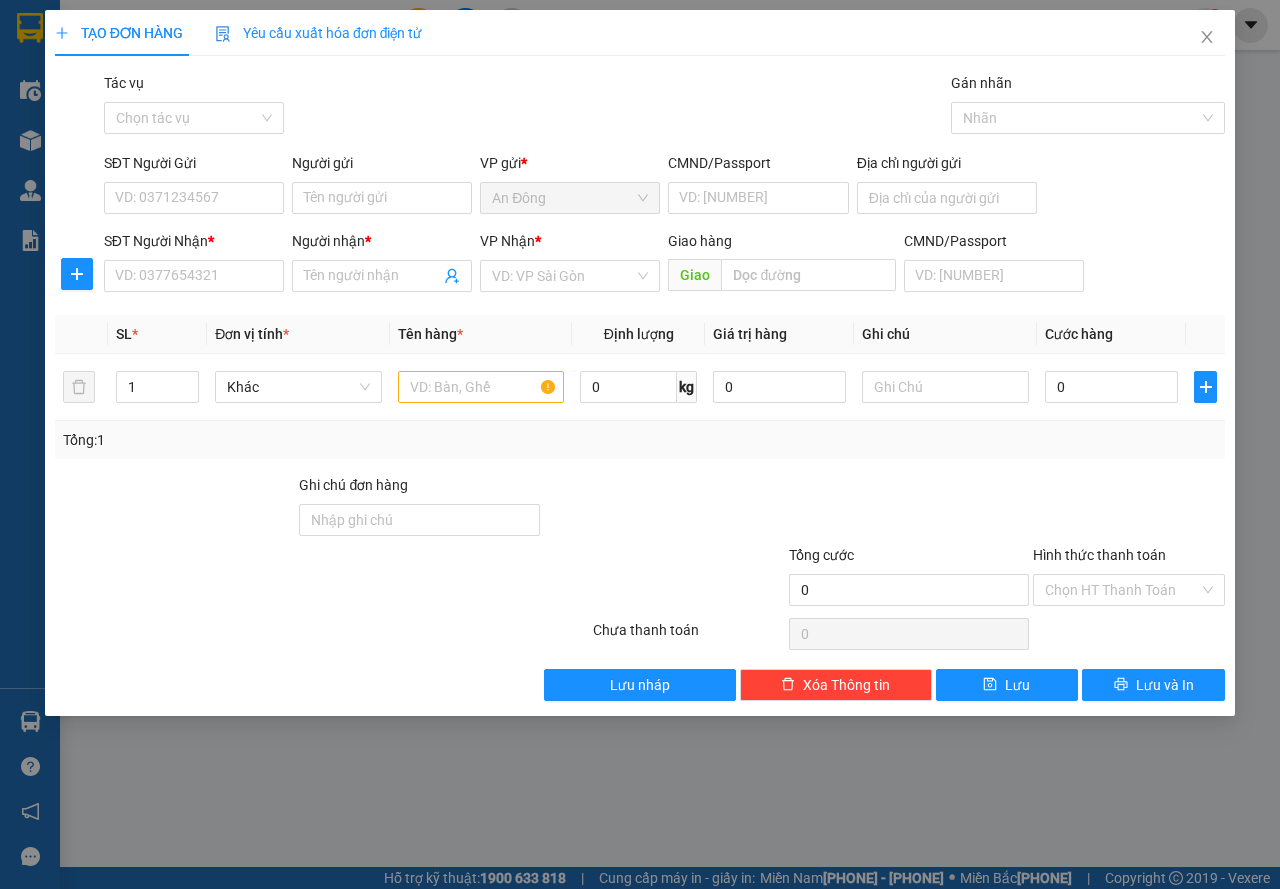 click on "SĐT Người Nhận  *" at bounding box center [194, 276] 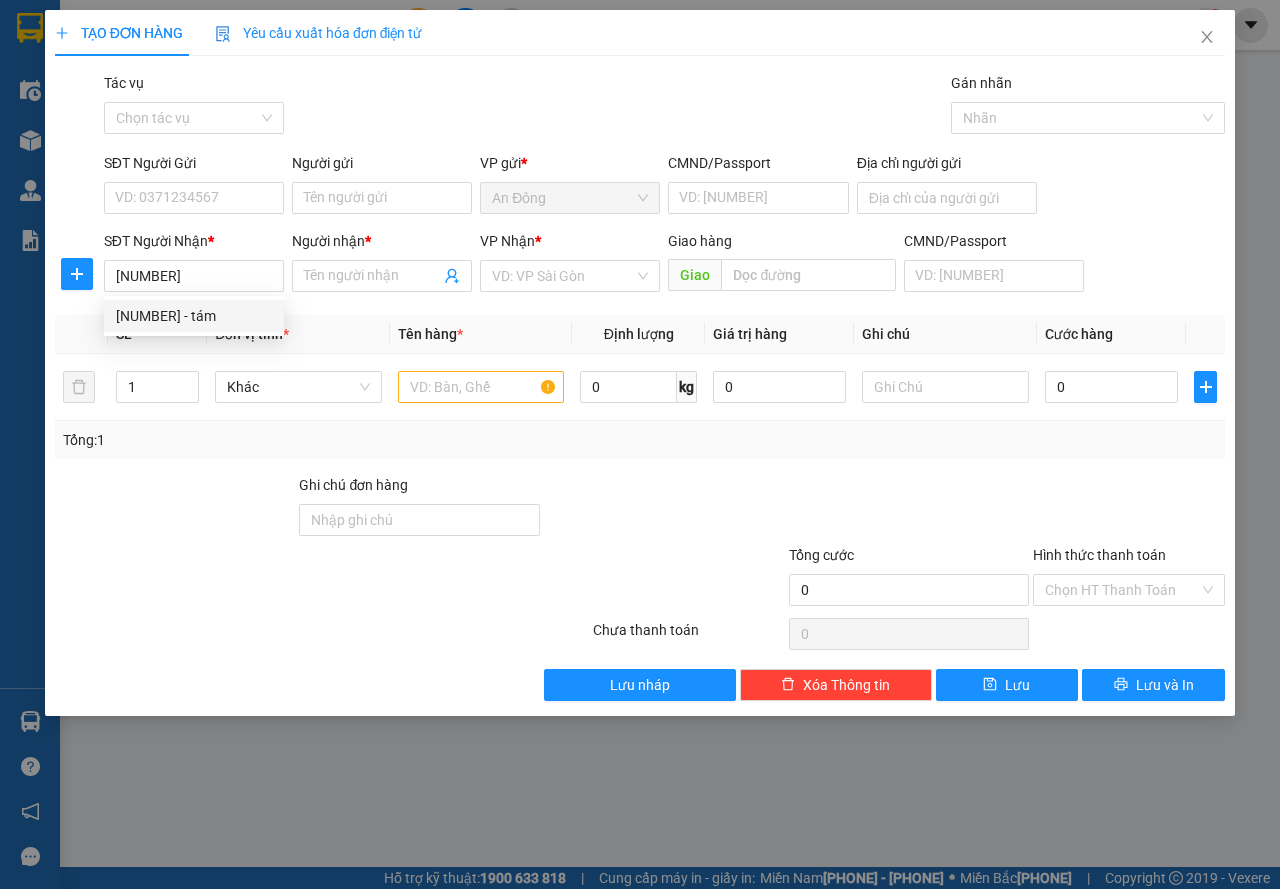 click on "0365121281 - tám" at bounding box center [194, 316] 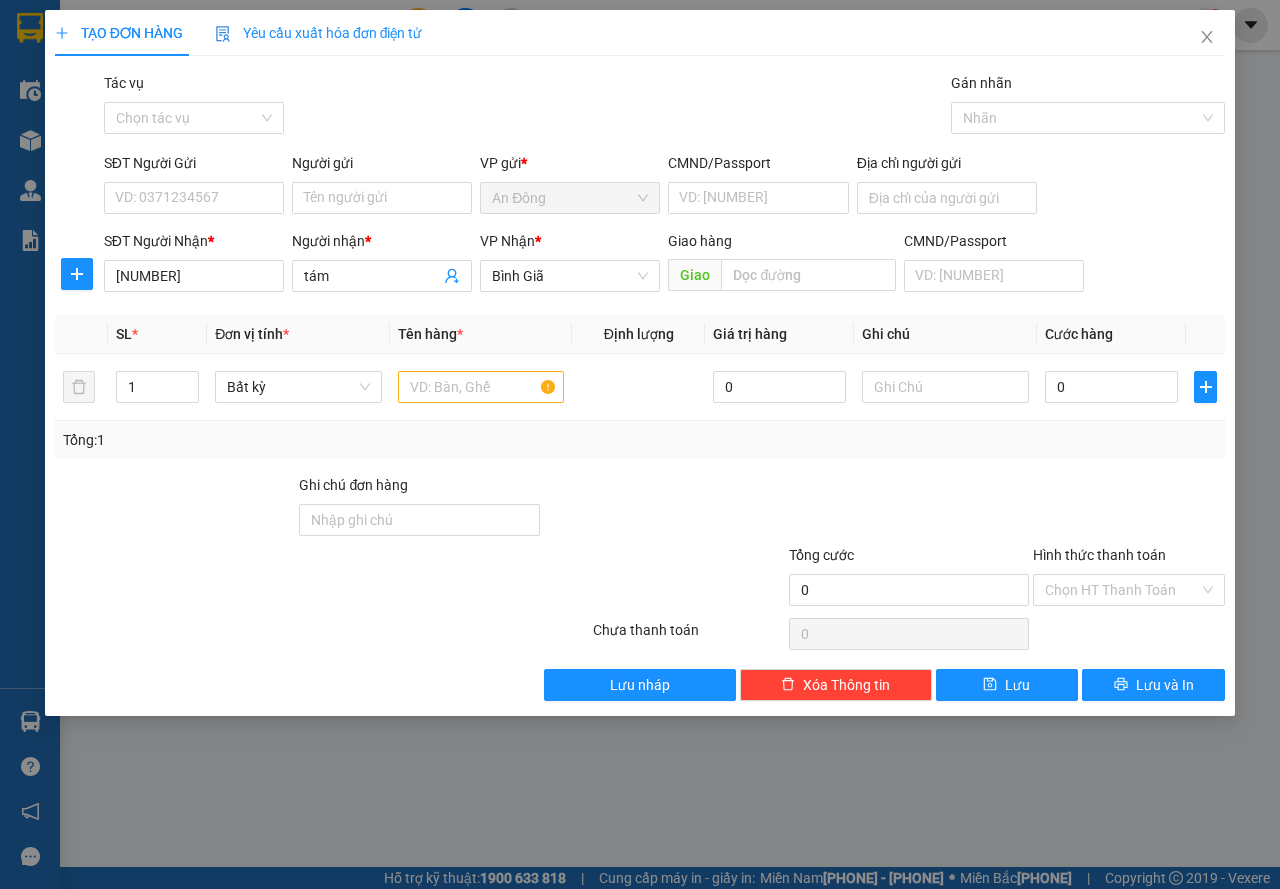 type on "[PHONE]" 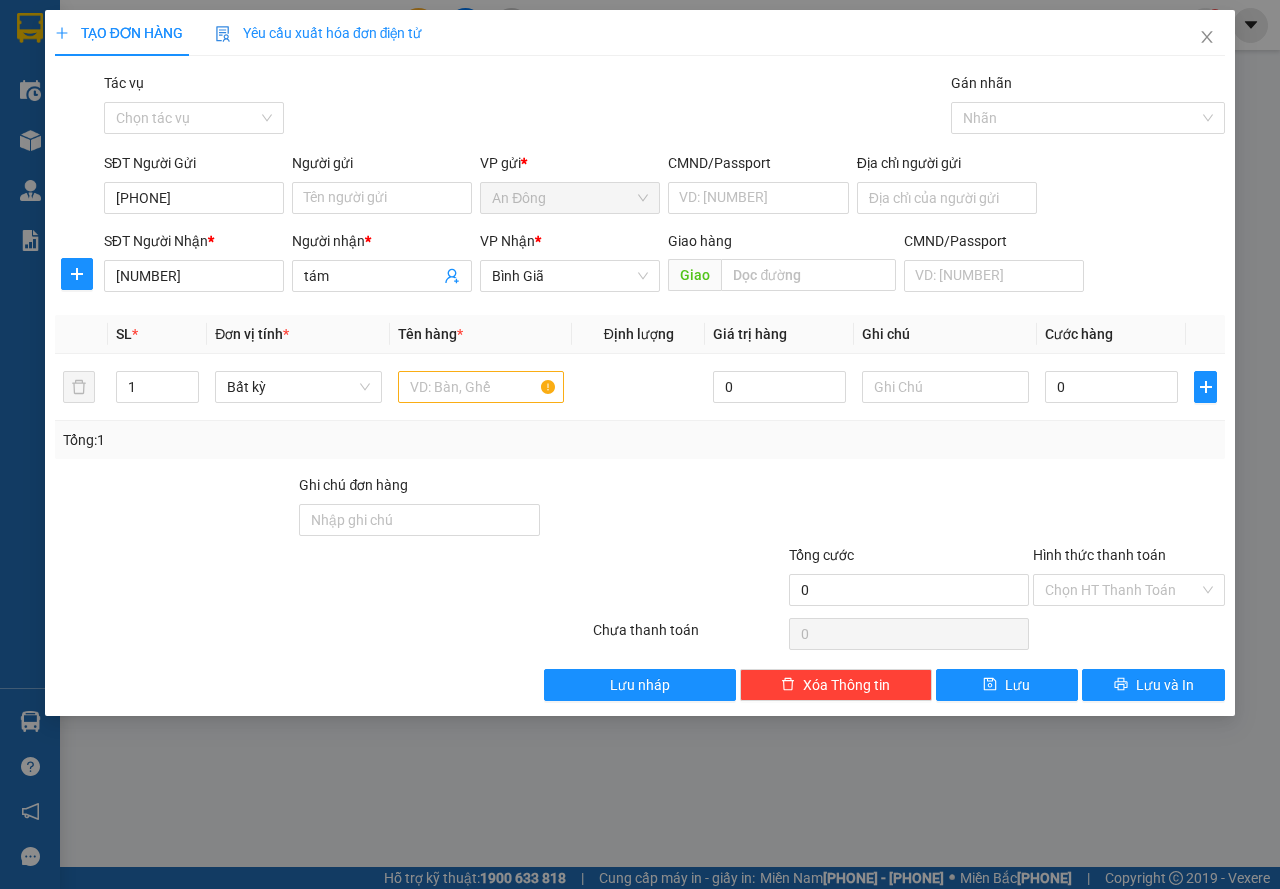 type on "[PHONE]" 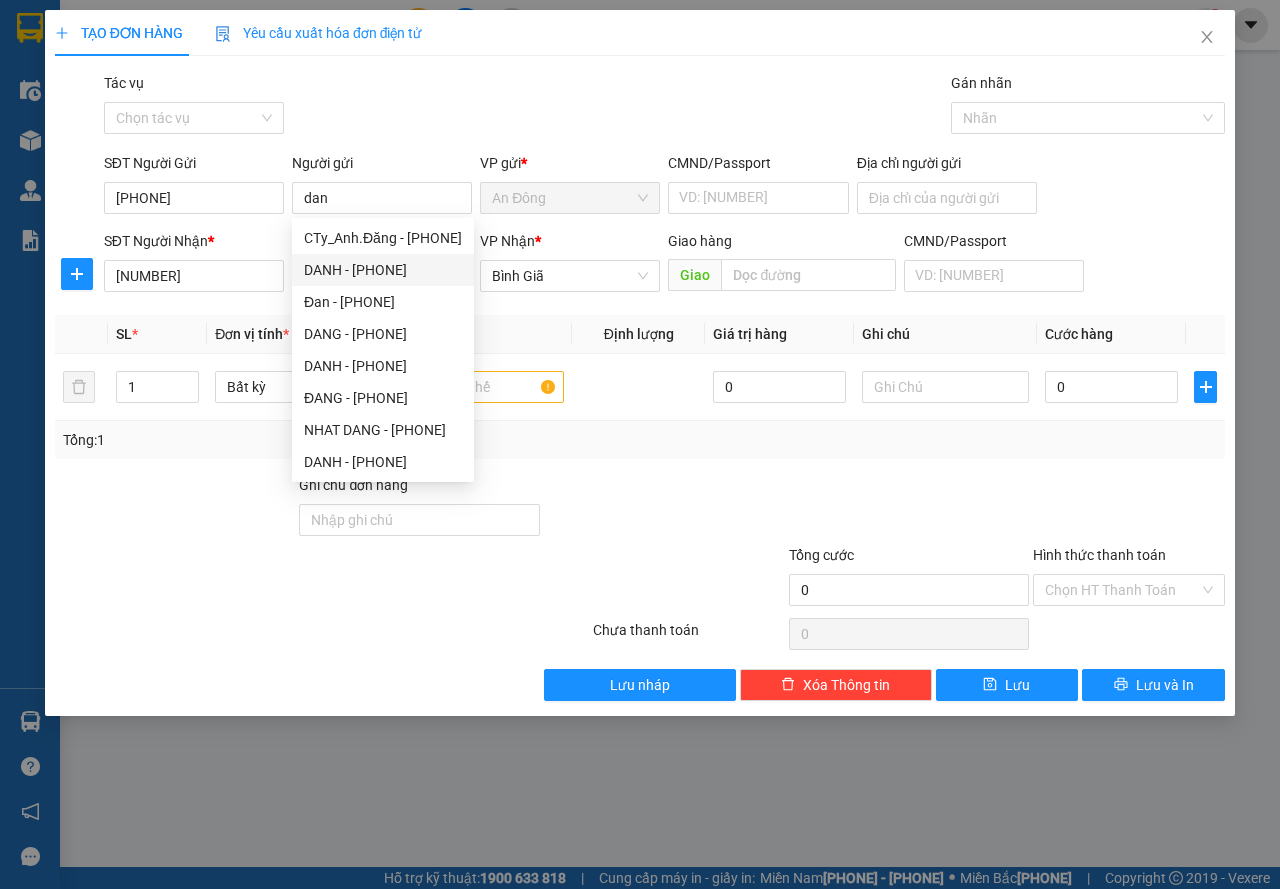 type on "[LAST]" 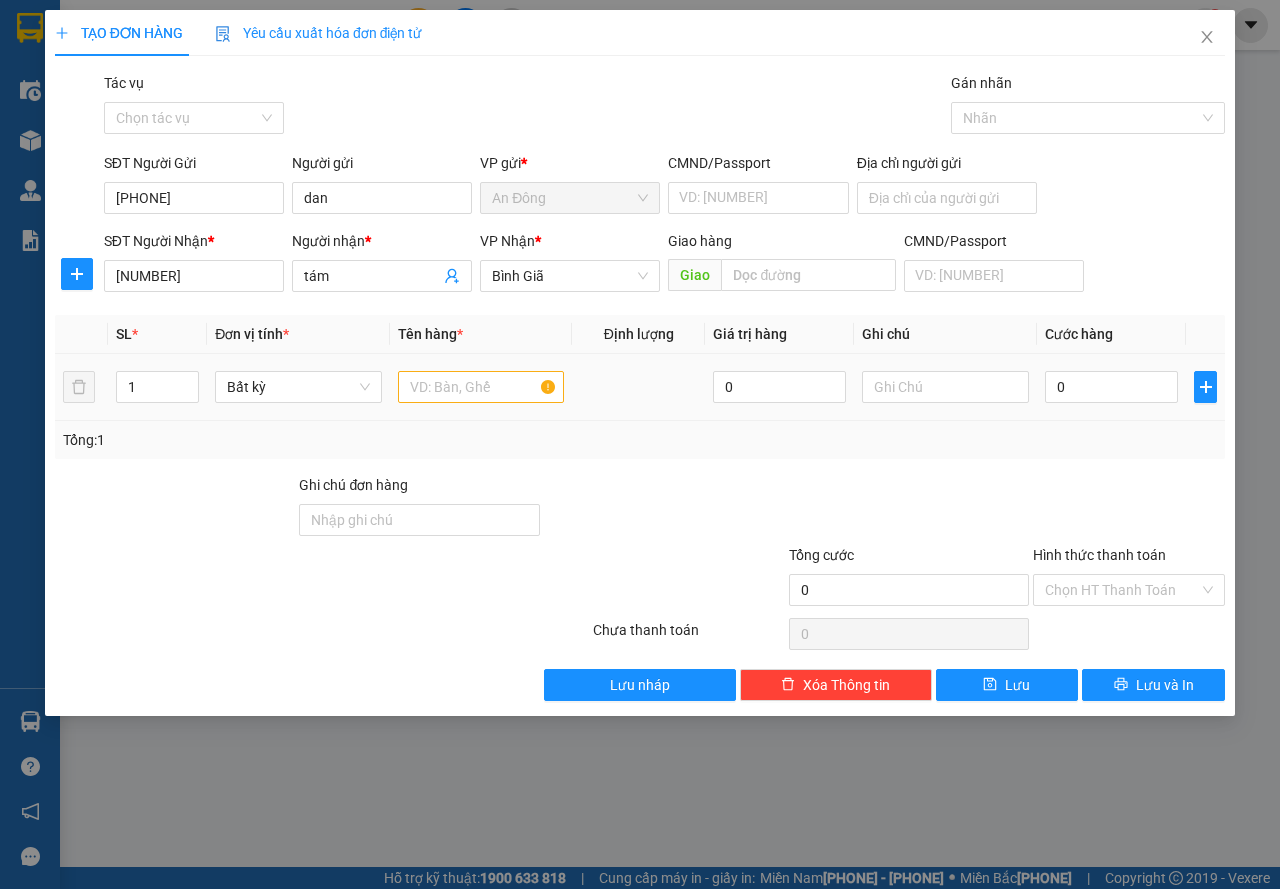 click at bounding box center (481, 387) 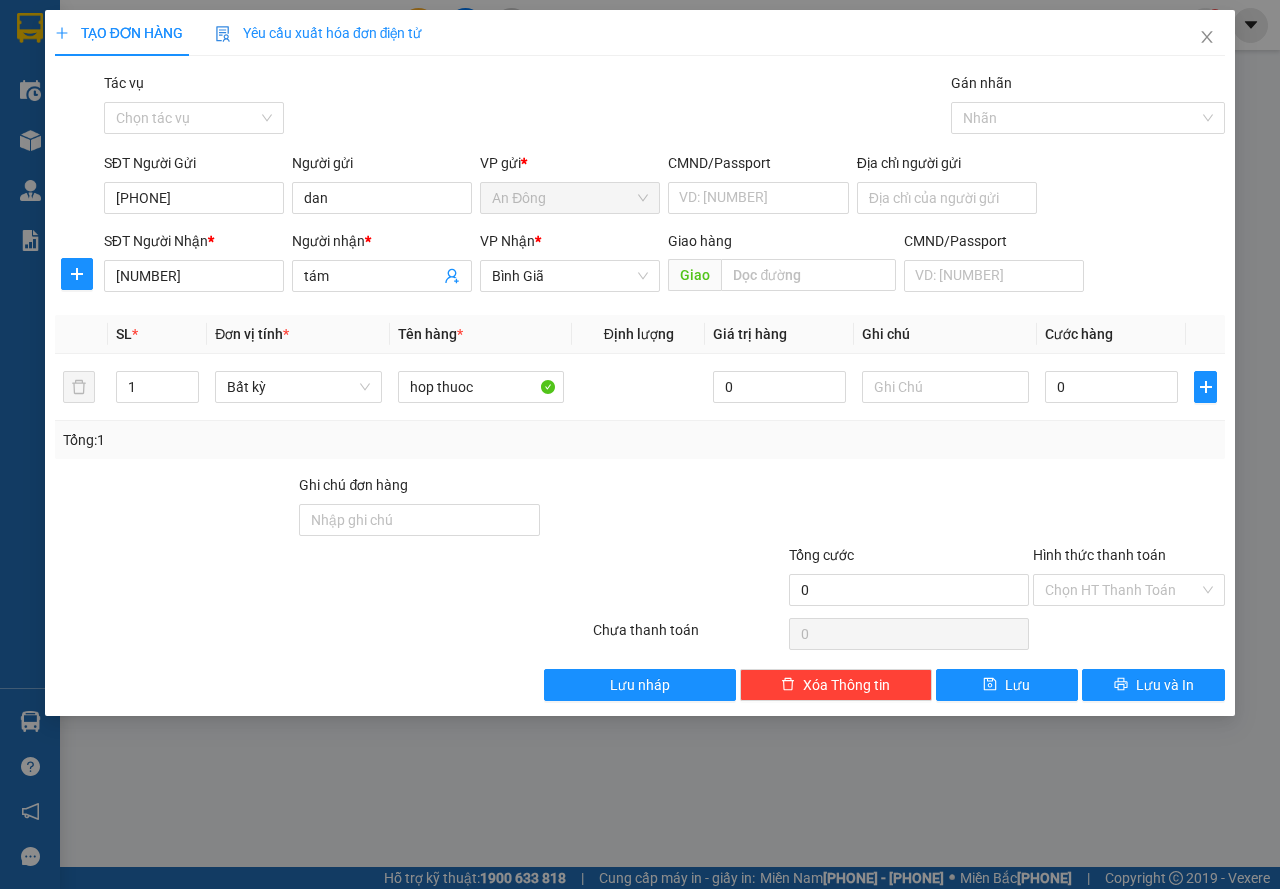 type on "[PRODUCT]" 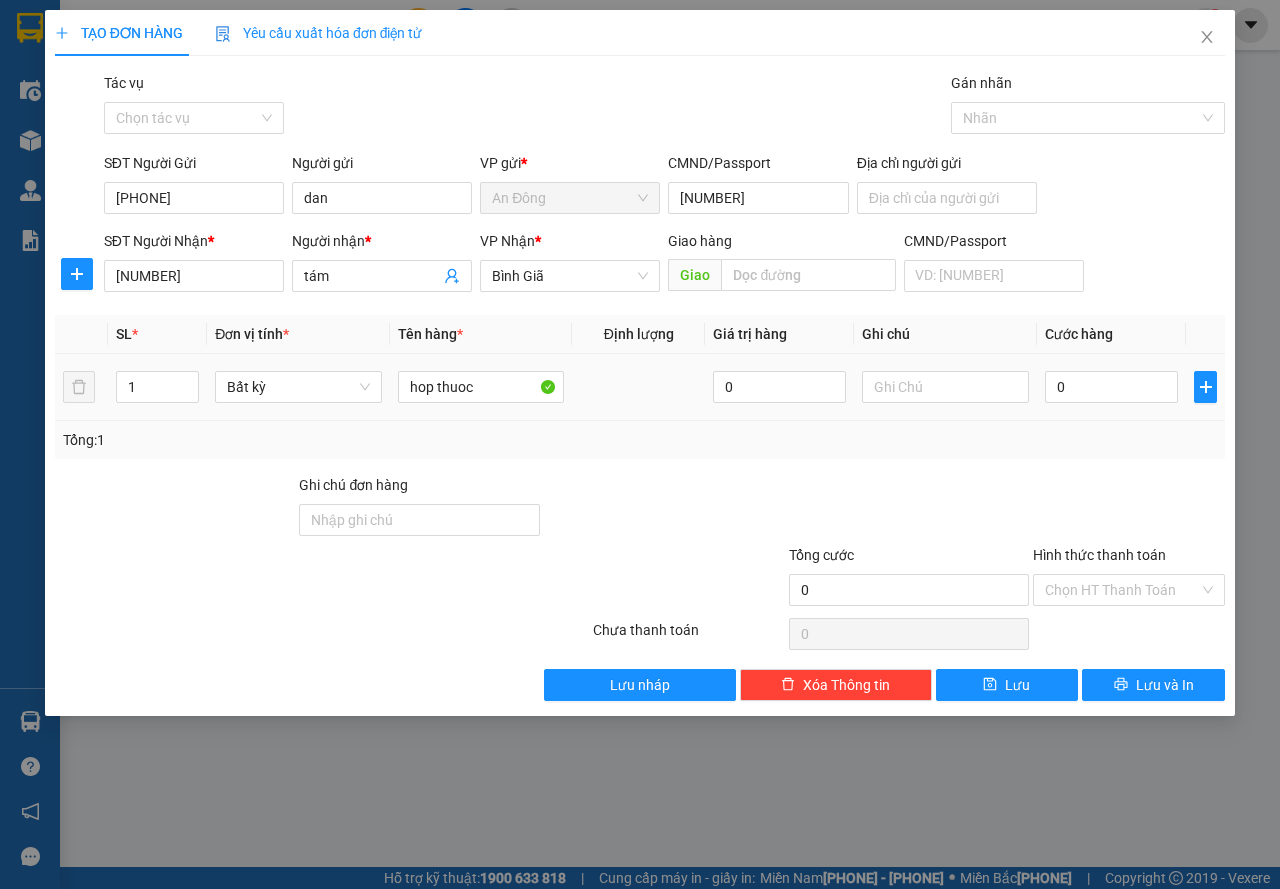 type on "038074028154" 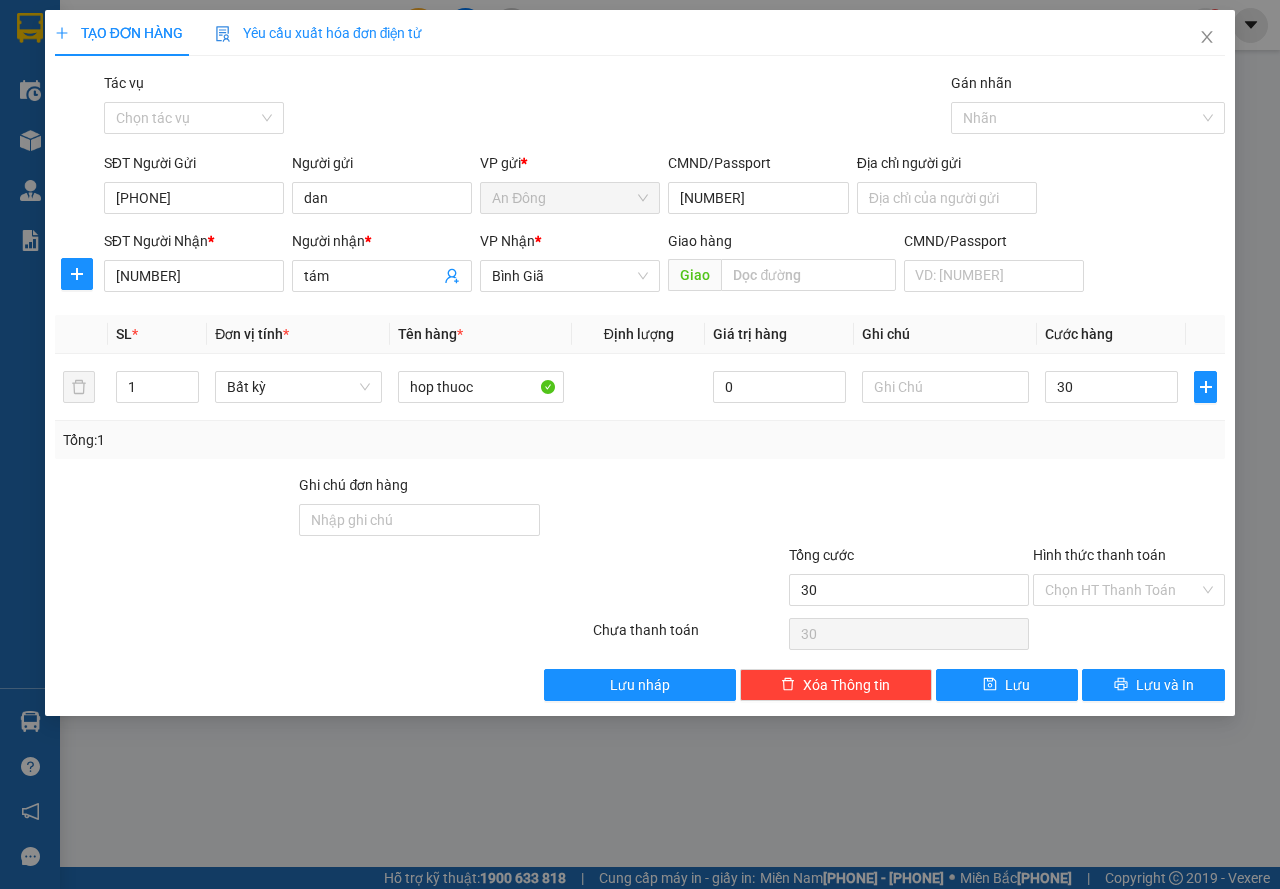 type on "30" 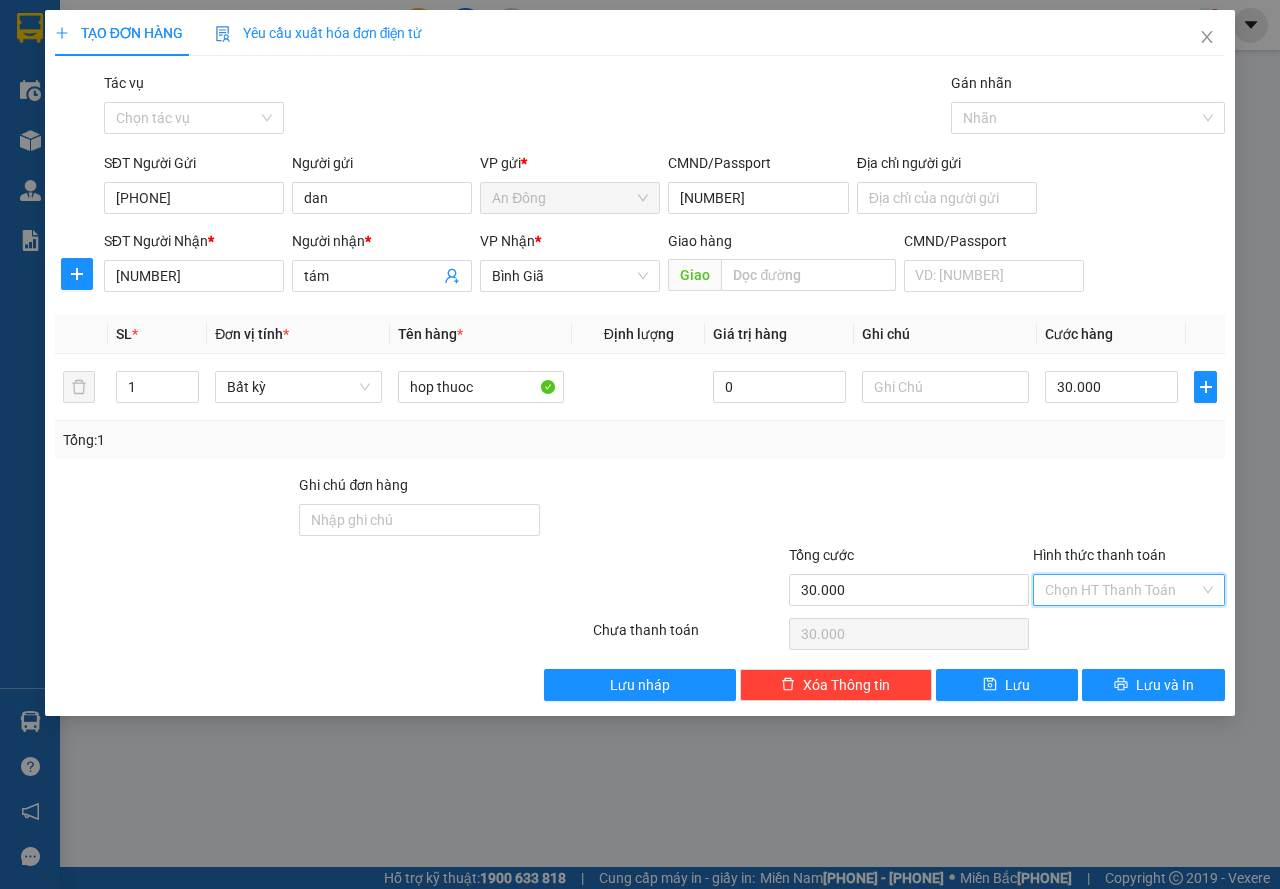 click on "Hình thức thanh toán" at bounding box center [1122, 590] 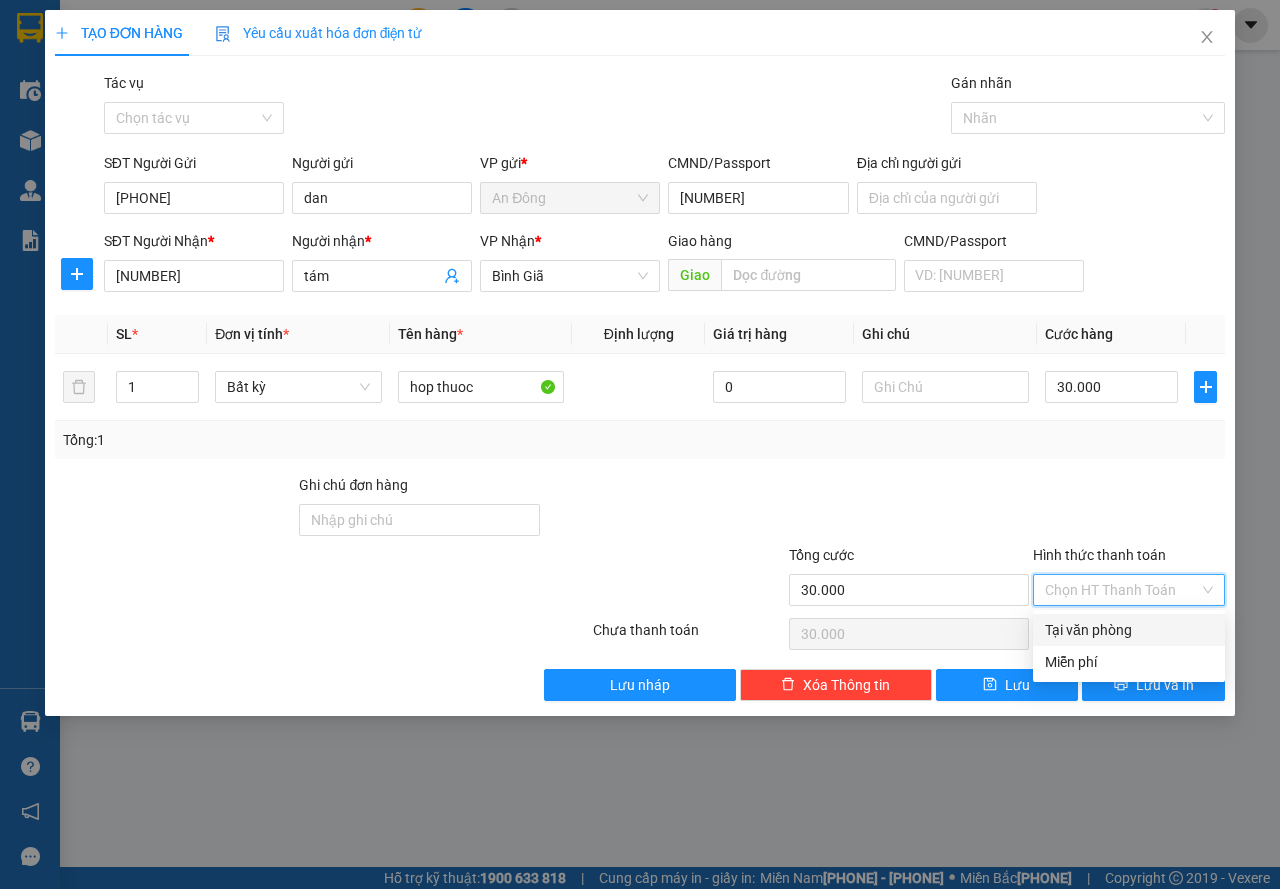 click on "Tại văn phòng" at bounding box center [1129, 630] 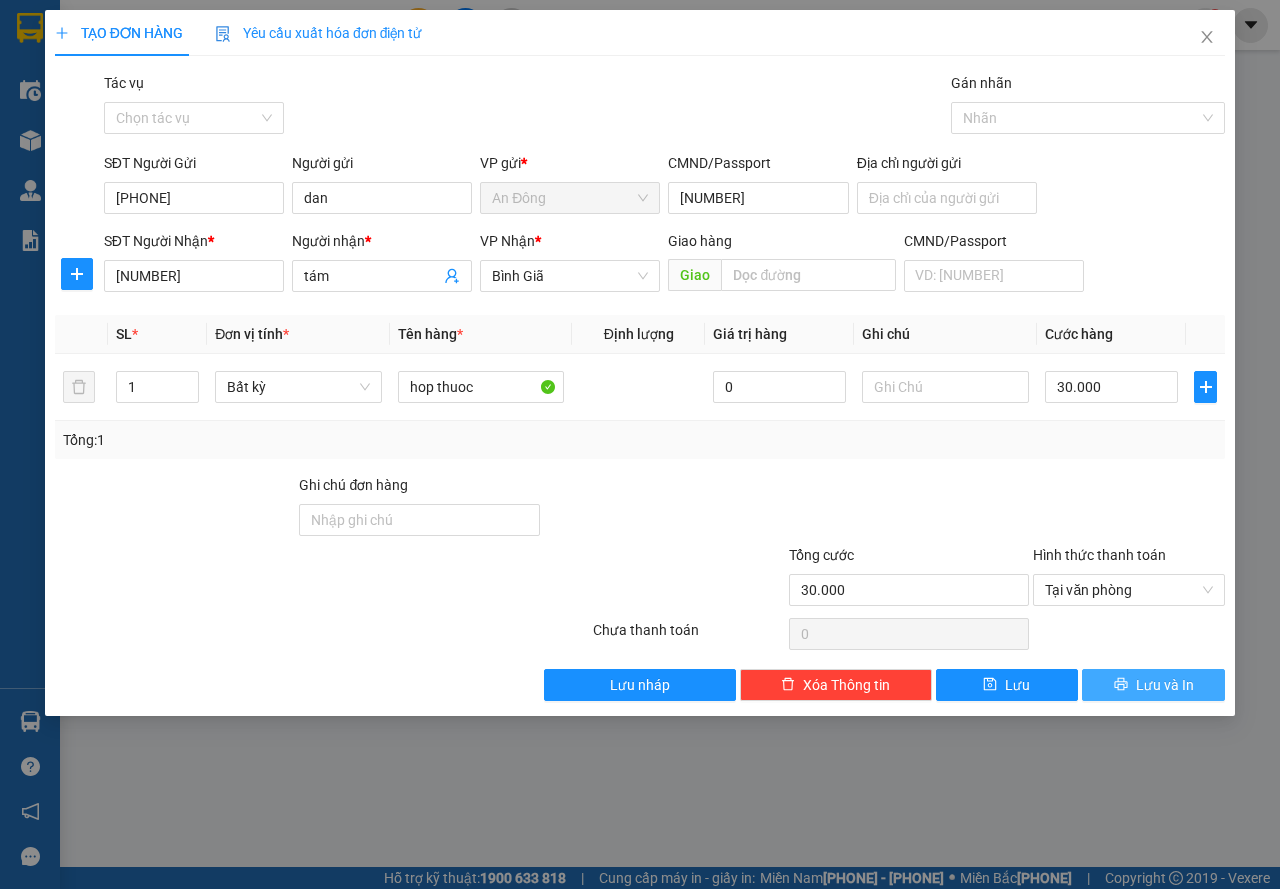 click on "Lưu và In" at bounding box center (1165, 685) 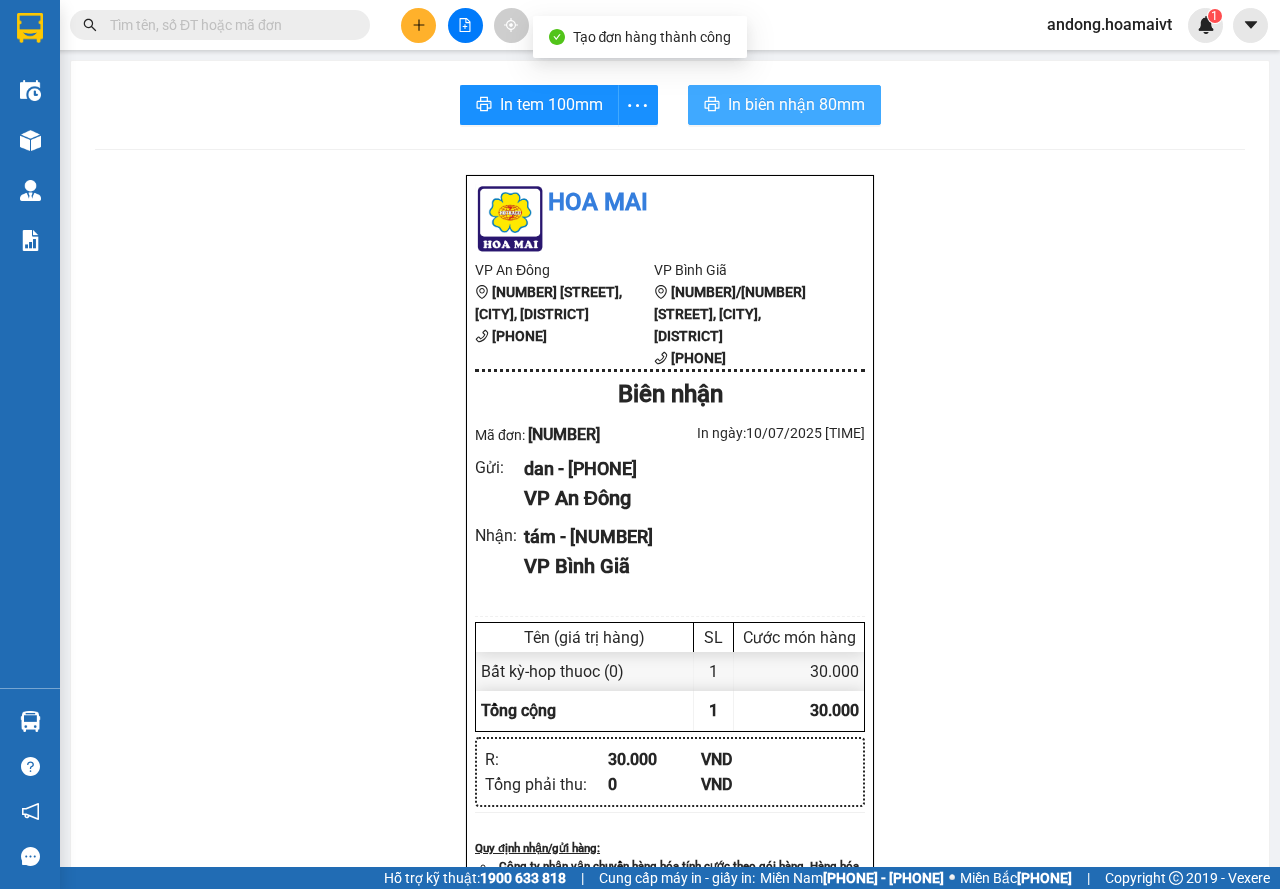 click on "In biên nhận 80mm" at bounding box center [796, 104] 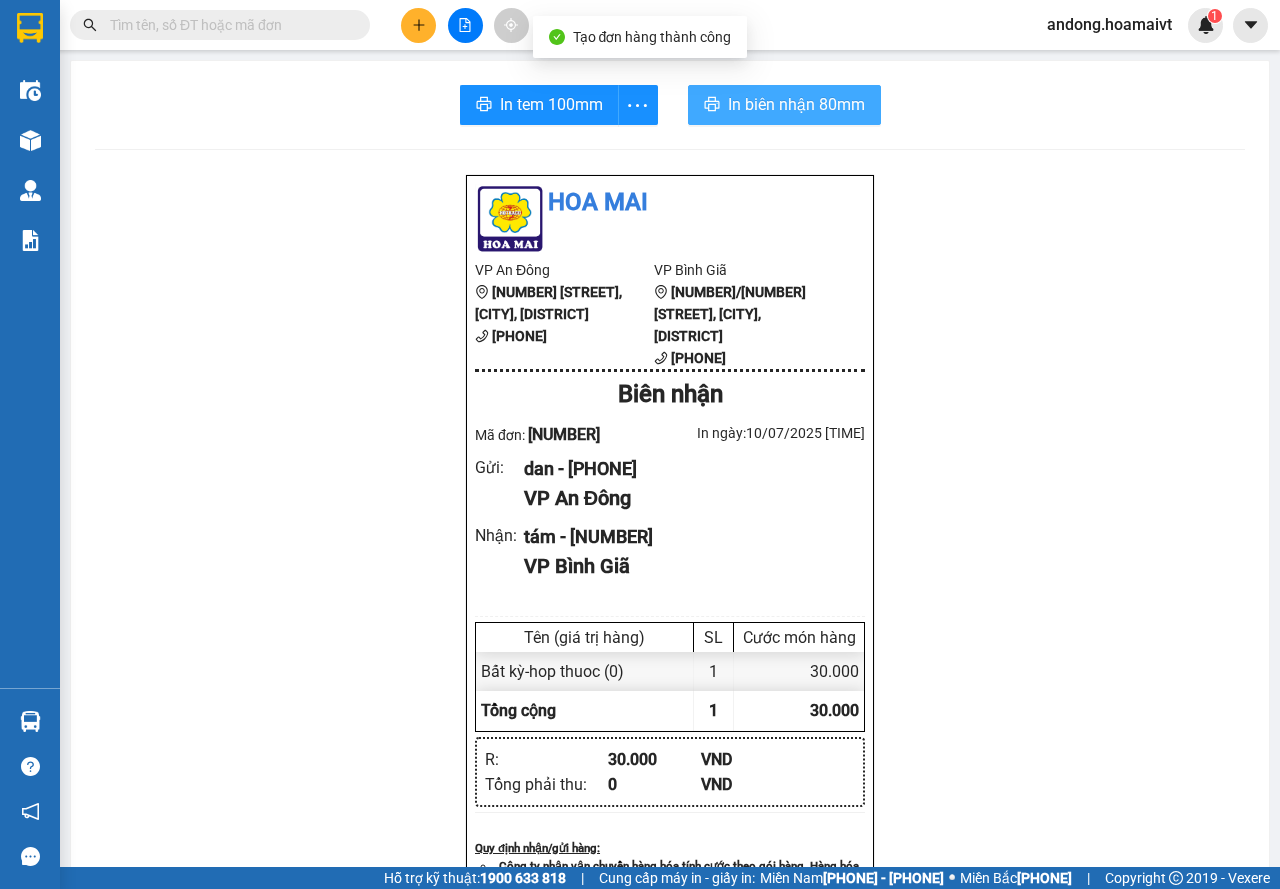 scroll, scrollTop: 0, scrollLeft: 0, axis: both 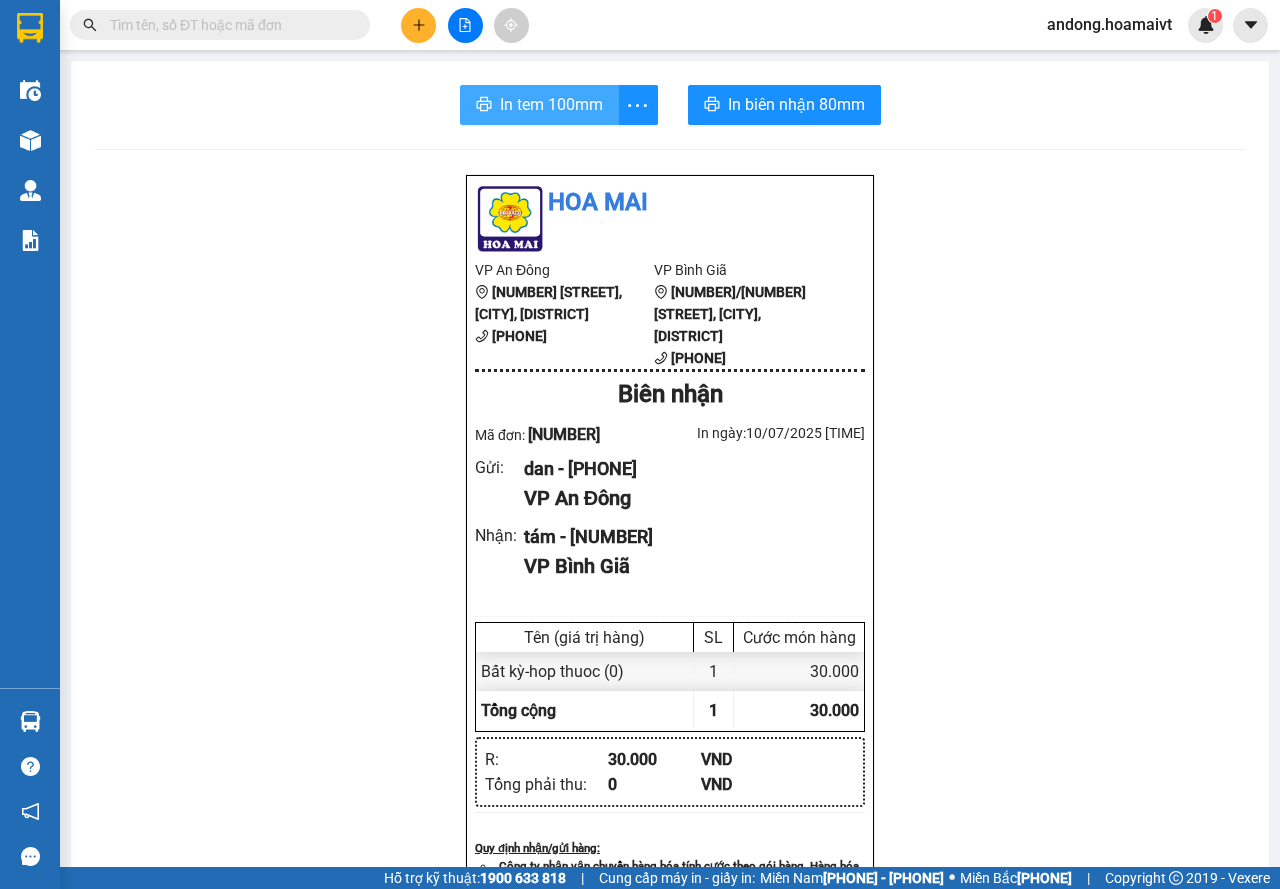 click on "In tem 100mm" at bounding box center (551, 104) 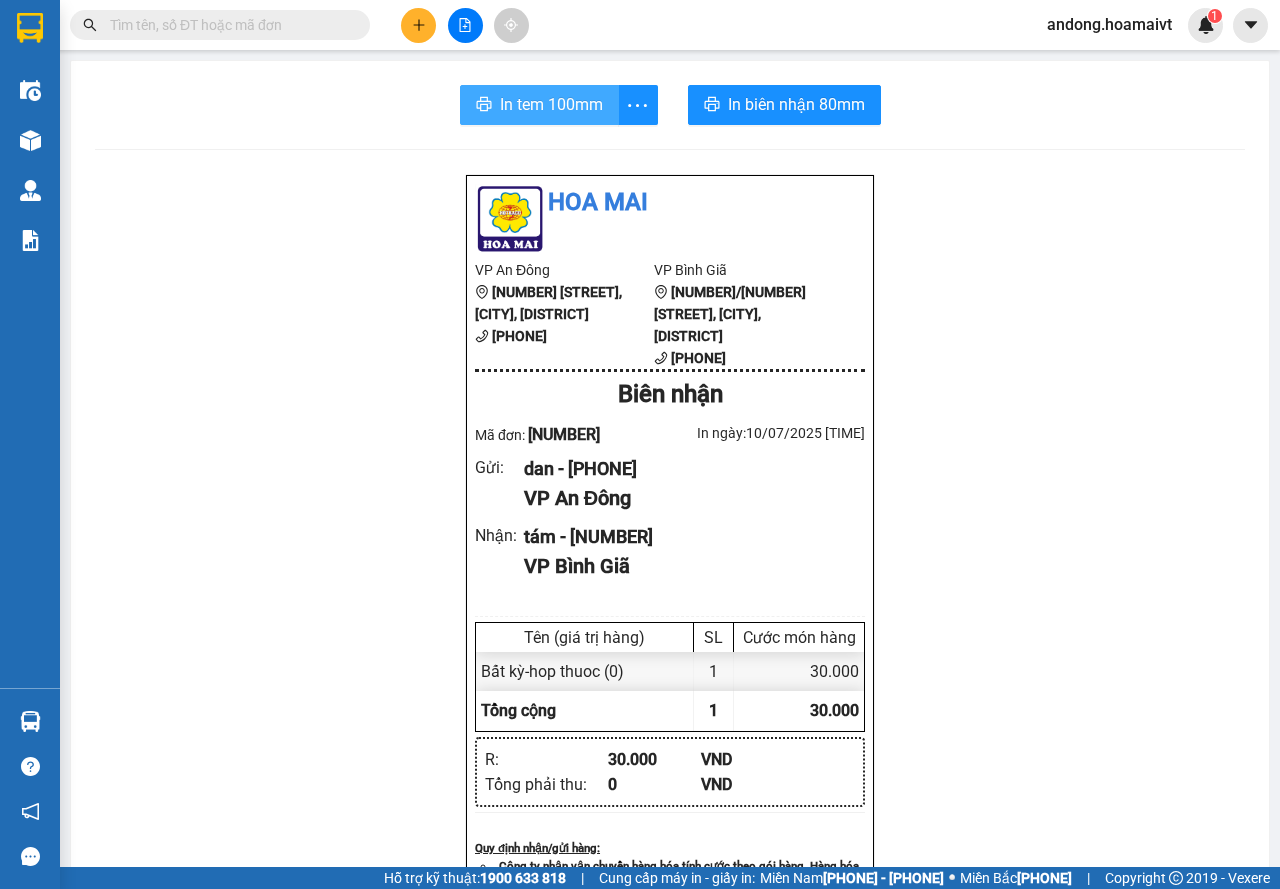 scroll, scrollTop: 0, scrollLeft: 0, axis: both 